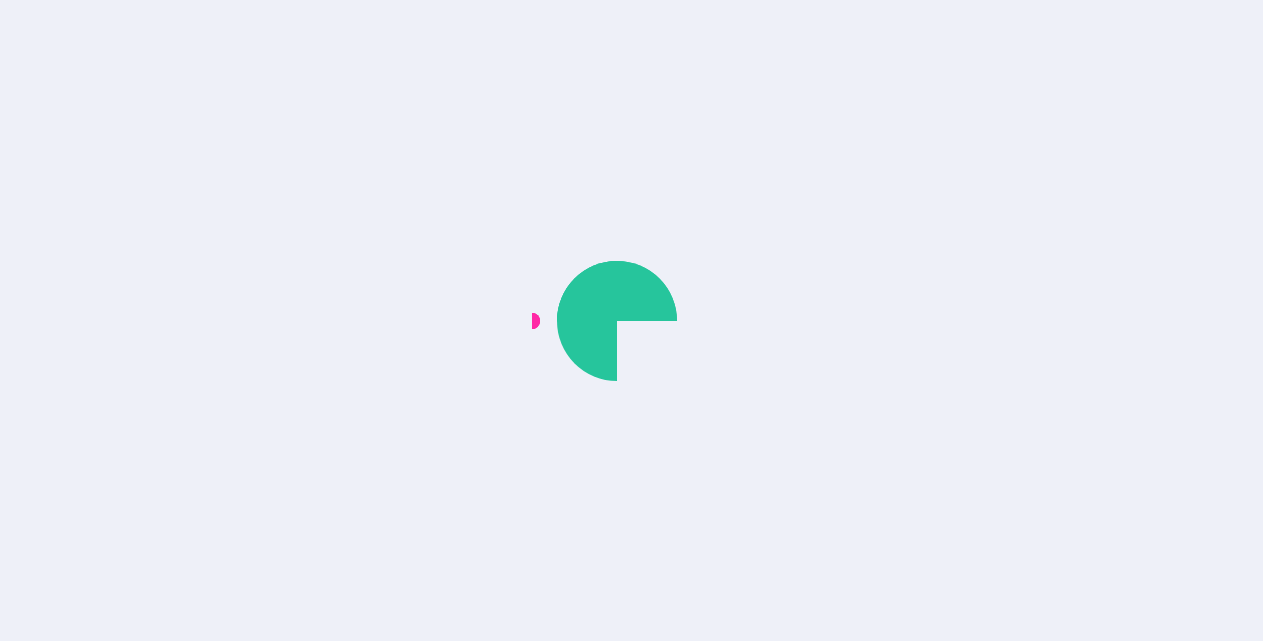 scroll, scrollTop: 0, scrollLeft: 0, axis: both 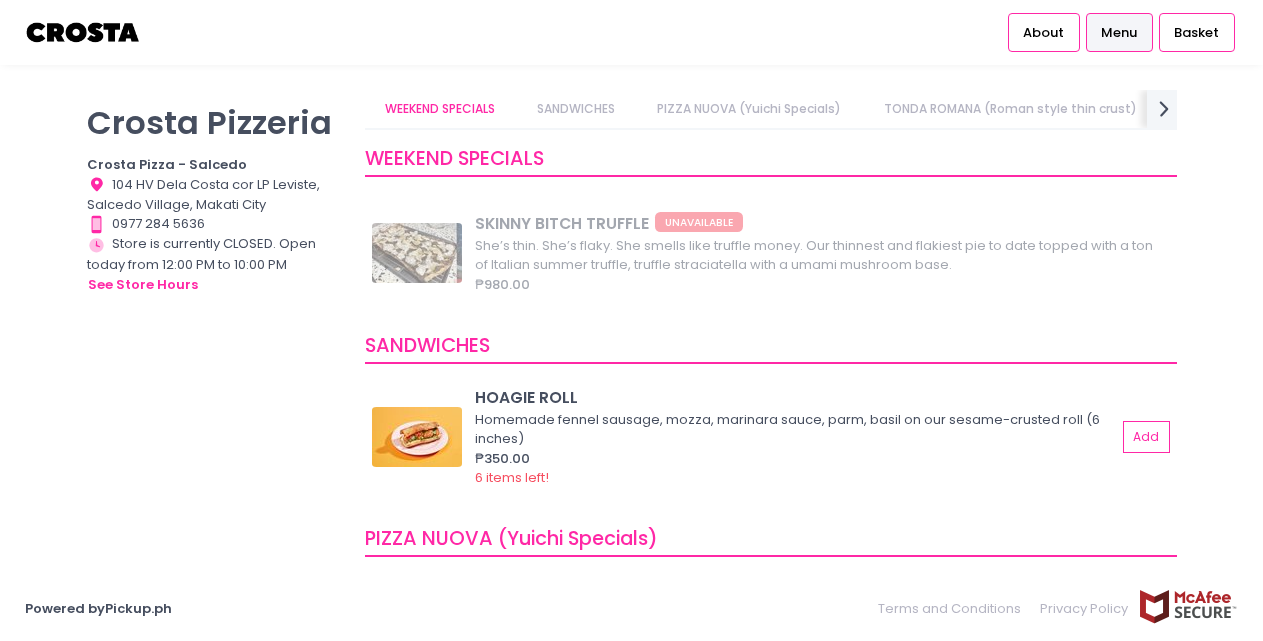 click on "SANDWICHES" at bounding box center (576, 109) 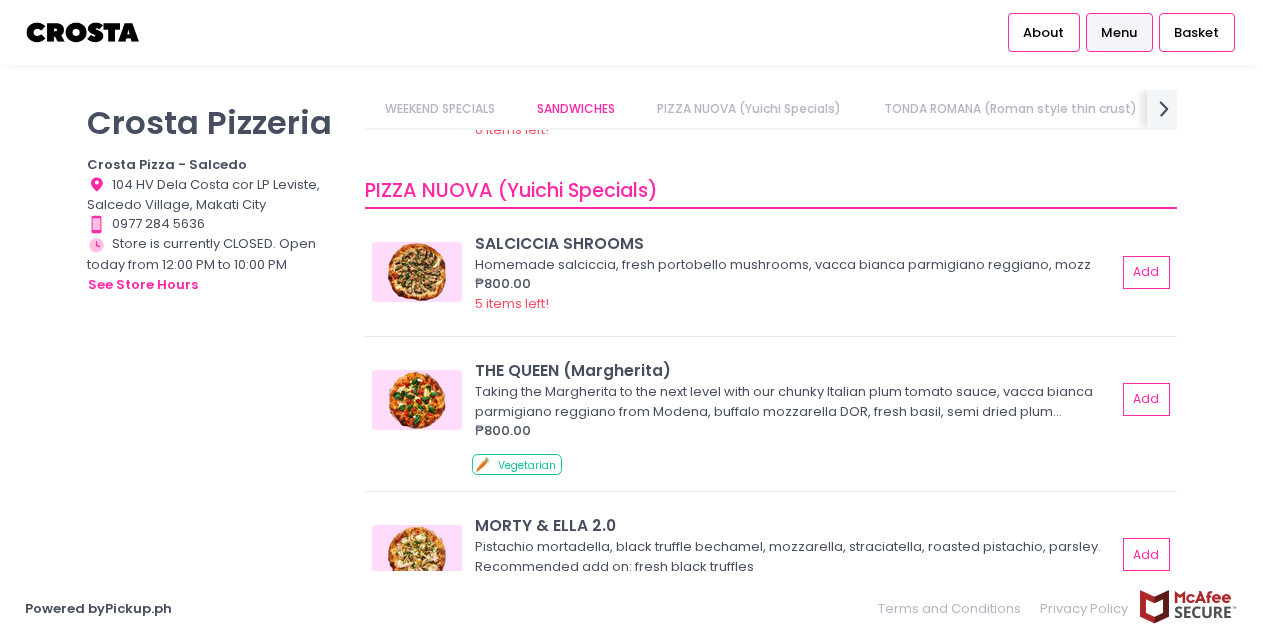 scroll, scrollTop: 437, scrollLeft: 0, axis: vertical 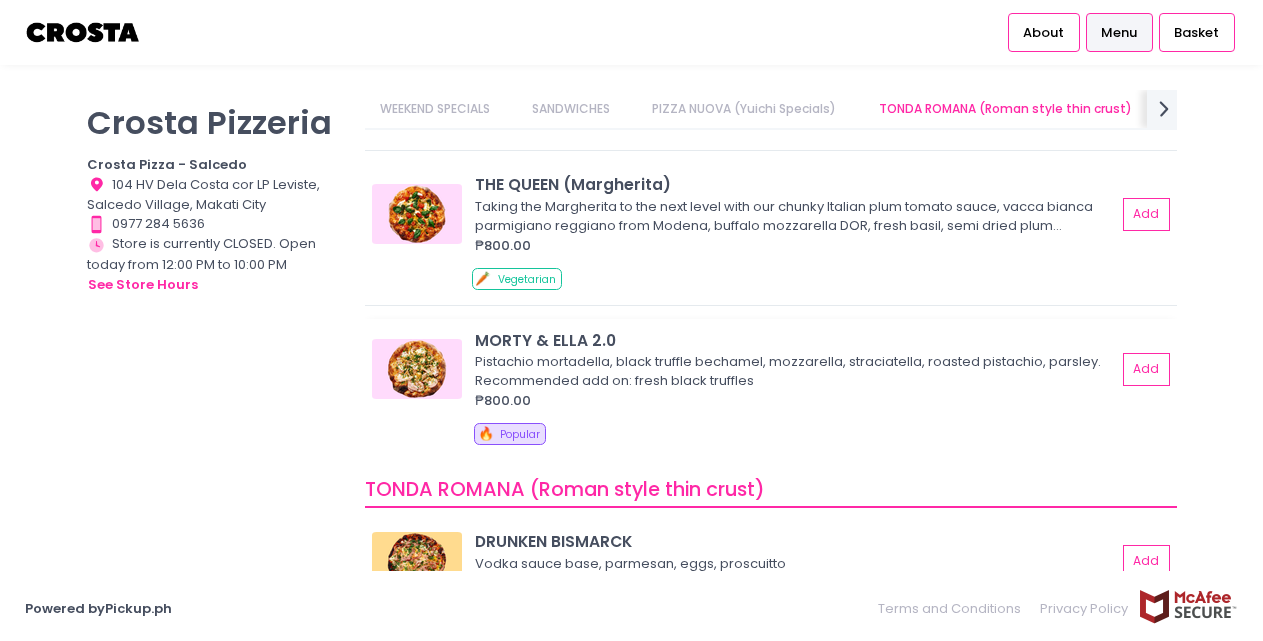 click at bounding box center [417, 369] 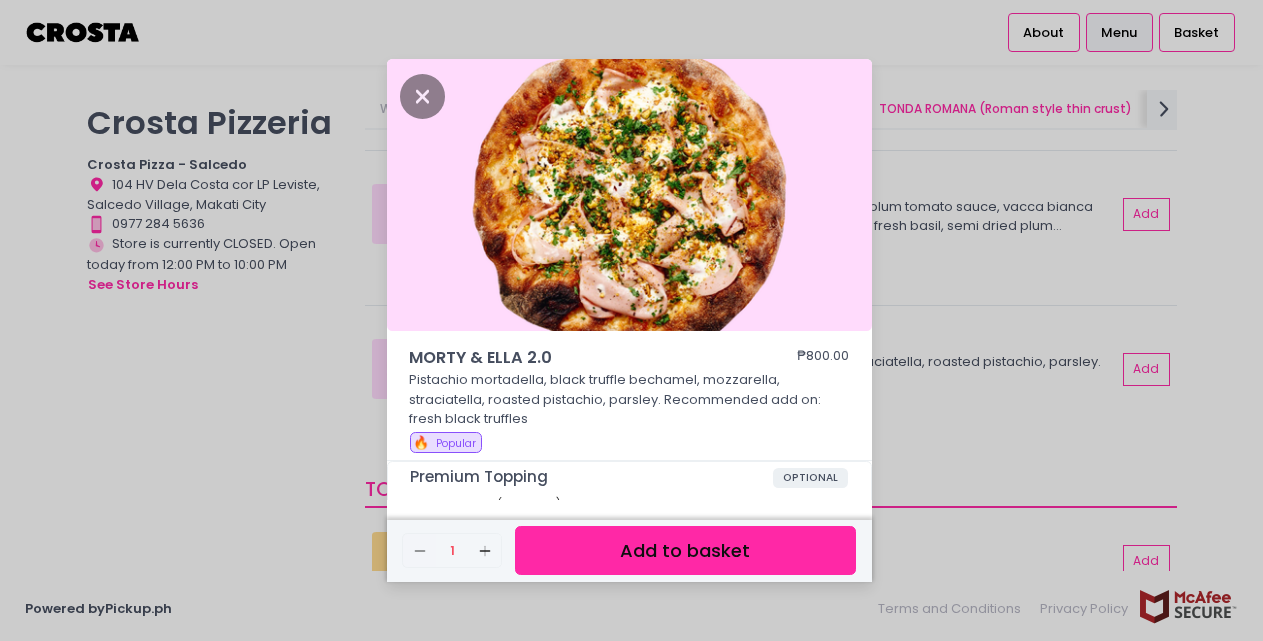 click on "MORTY & ELLA 2.0   ₱800.00 Pistachio mortadella, black truffle bechamel, mozzarella, straciatella, roasted pistachio, parsley. Recommended add on: fresh black truffles  🔥 Popular Premium Topping OPTIONAL   Select up to    1 (optional) Fresh Black Truffle   +  ₱500.00 GIFTING TO SOMEONE? OPTIONAL If you're buying multiple pizzas please tick this upgrade for EVERY pizza  Select up to    1 (optional) Satin ribbon upgrade    +  ₱10.00 Remove Created with Sketch. 1 Add Created with Sketch. Add to basket" at bounding box center (631, 320) 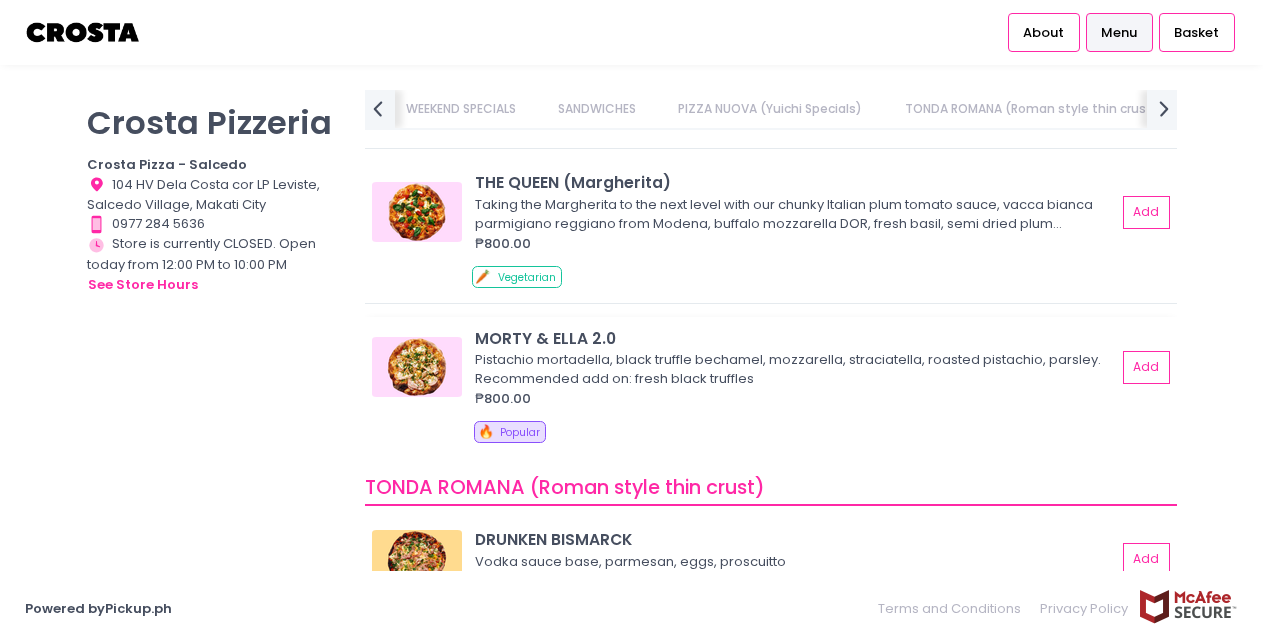 scroll, scrollTop: 716, scrollLeft: 0, axis: vertical 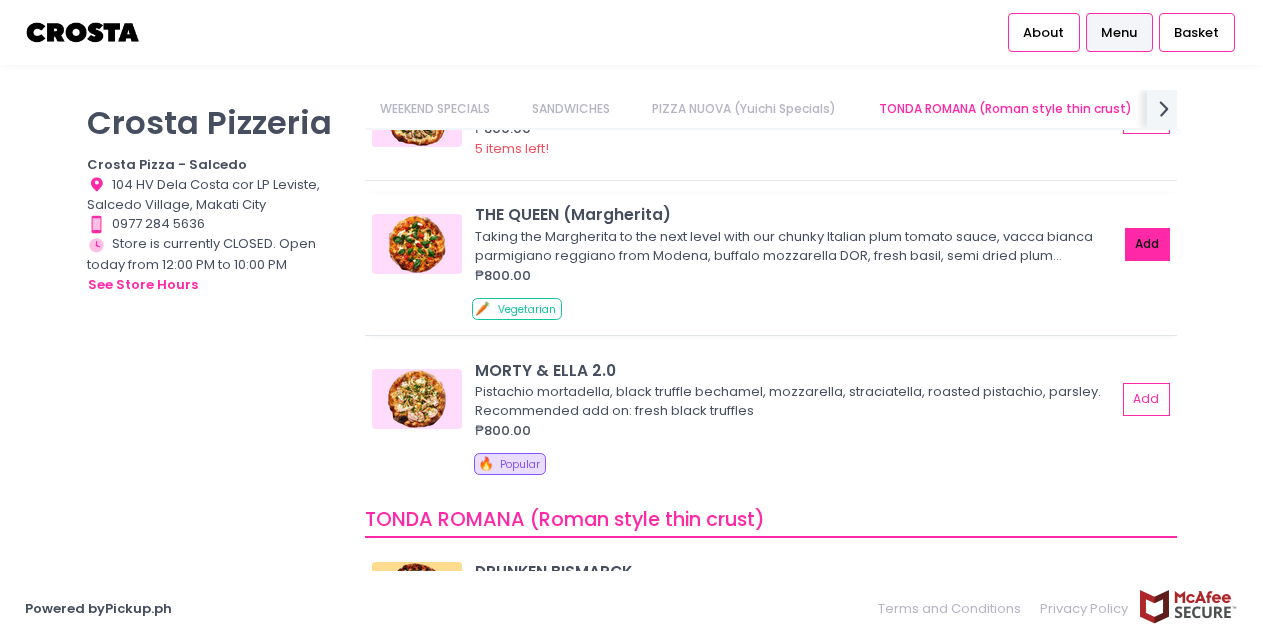 click on "Add" at bounding box center (1148, 244) 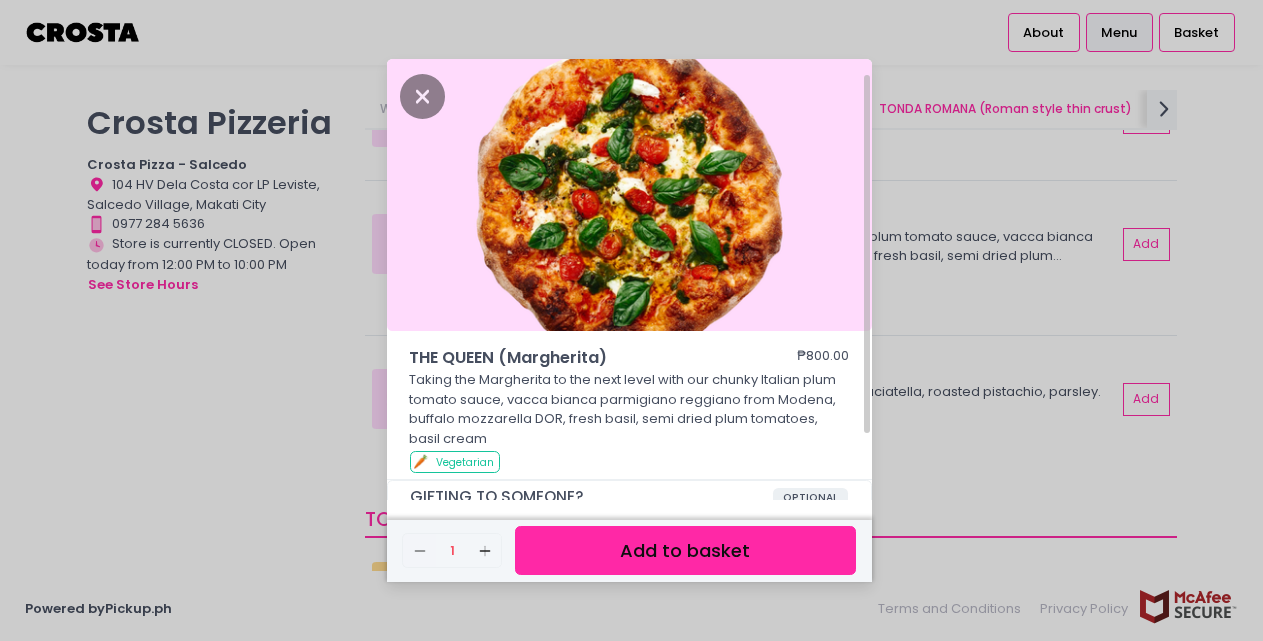 scroll, scrollTop: 101, scrollLeft: 0, axis: vertical 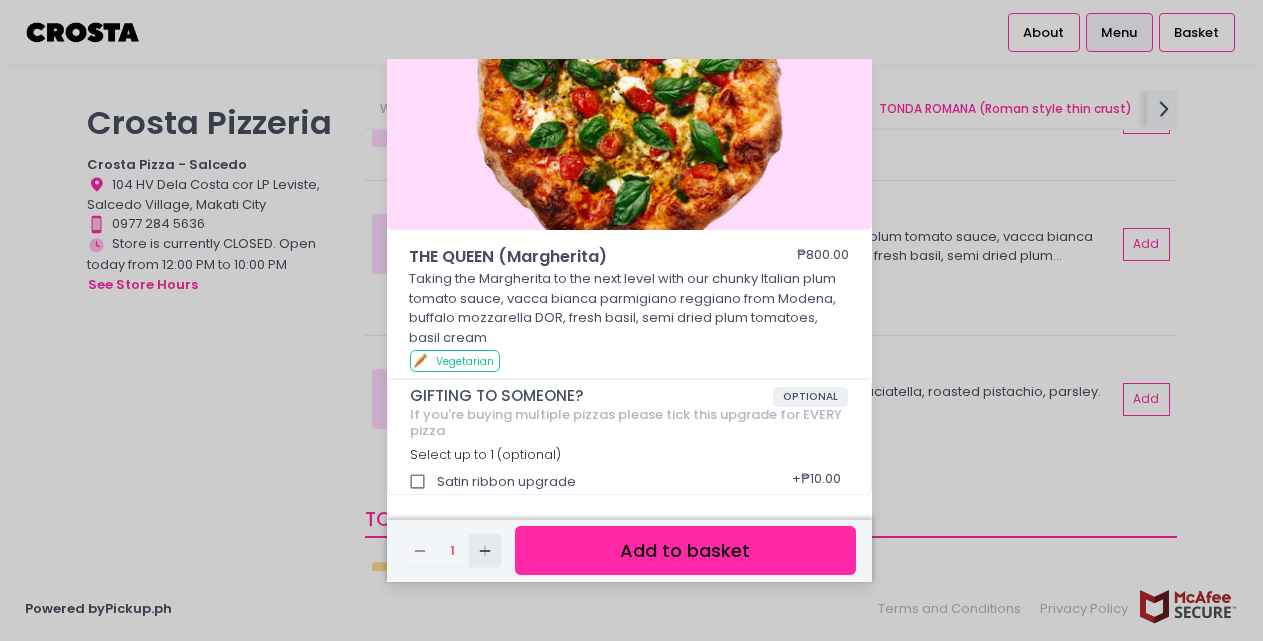click on "Add Created with Sketch." 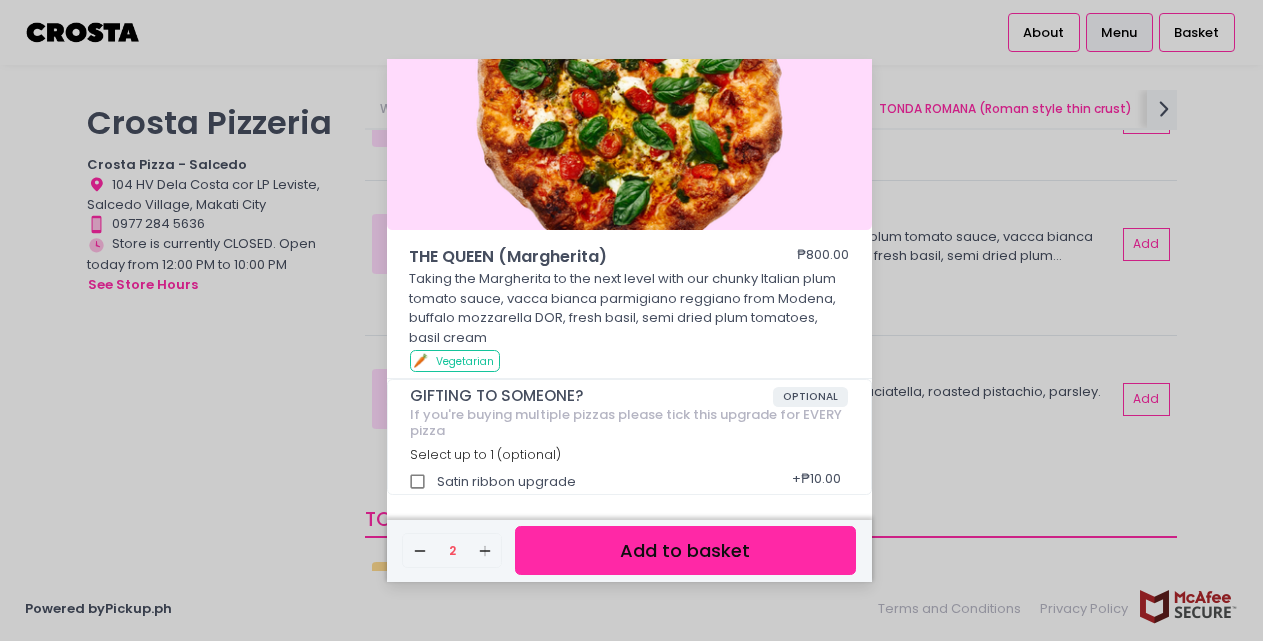 click on "Add to basket" at bounding box center [685, 550] 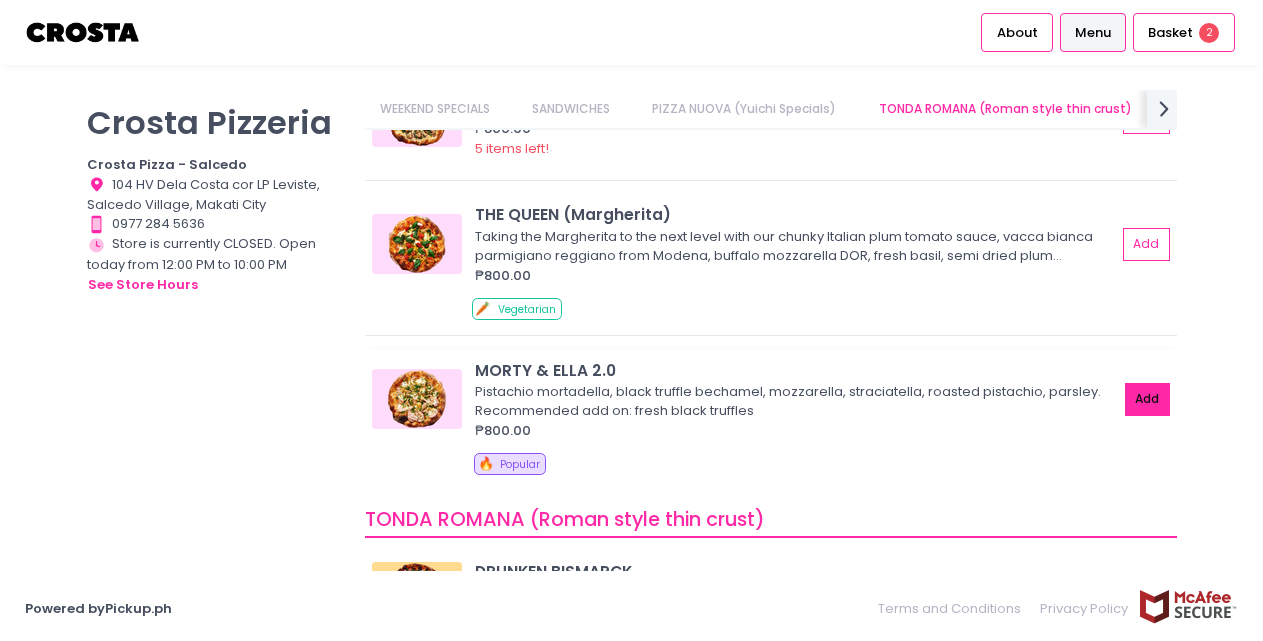 click on "Add" at bounding box center (1148, 399) 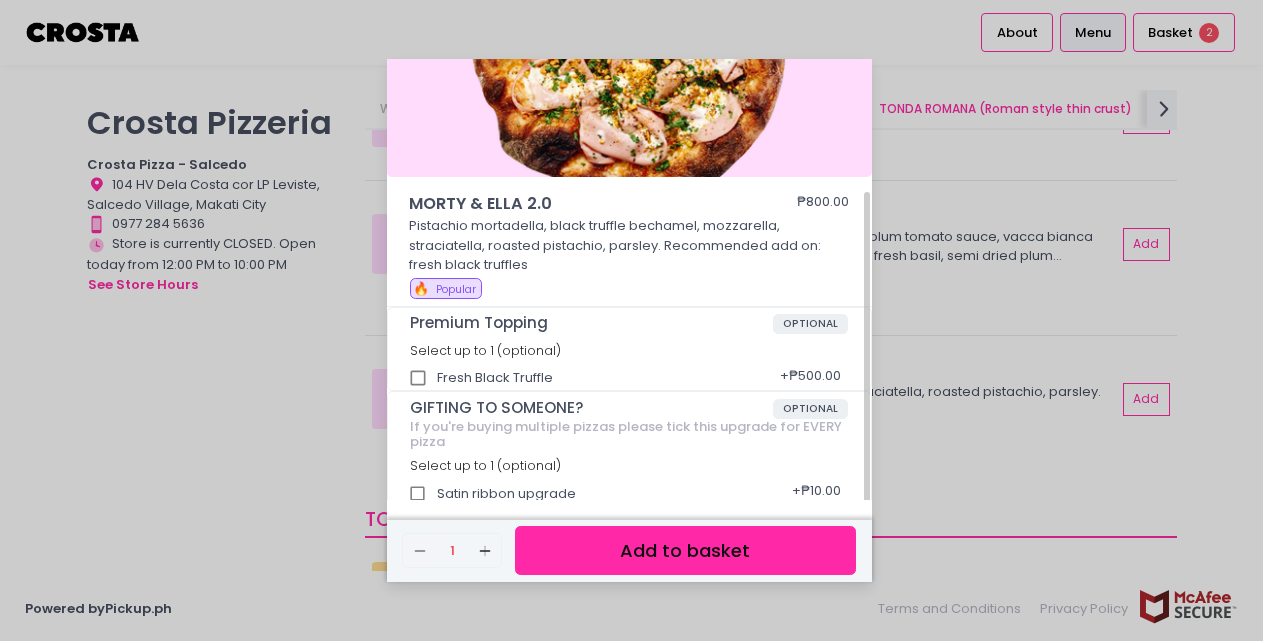 scroll, scrollTop: 166, scrollLeft: 0, axis: vertical 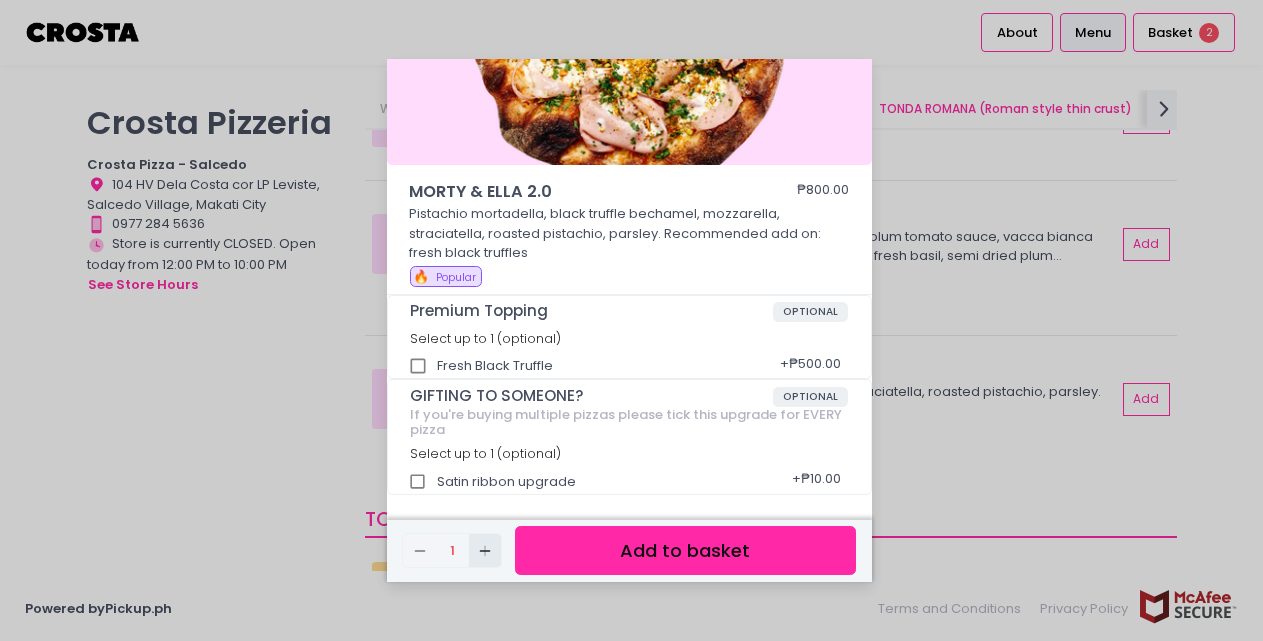 click on "Add Created with Sketch." 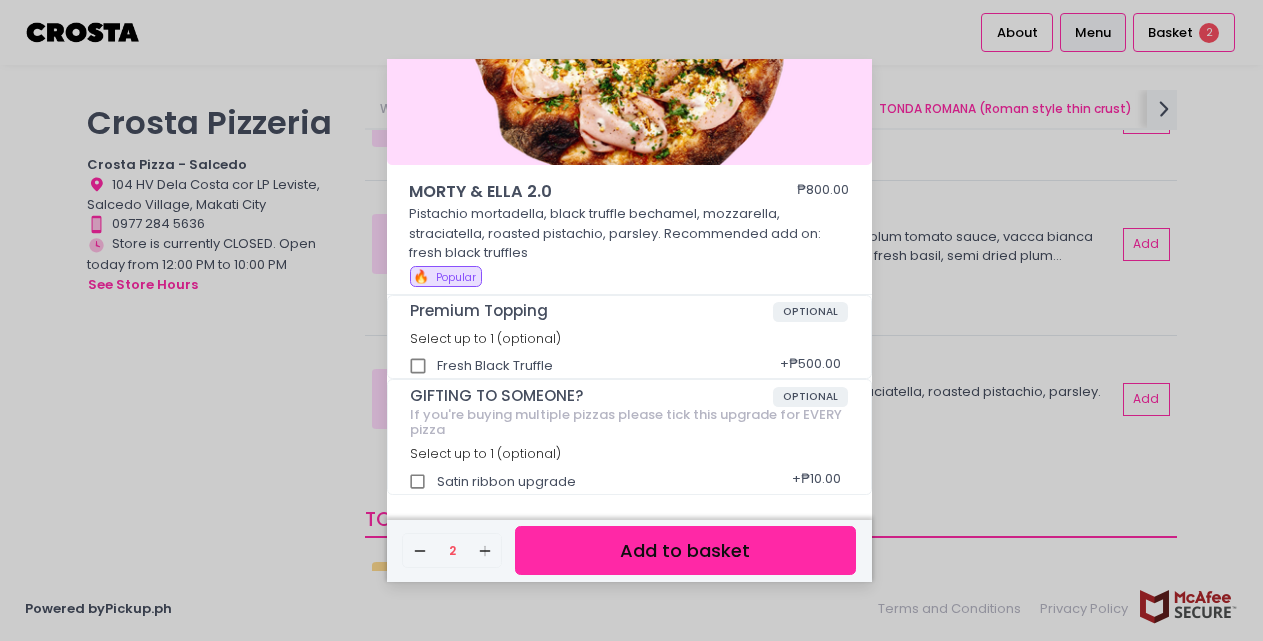 click on "Add to basket" at bounding box center [685, 550] 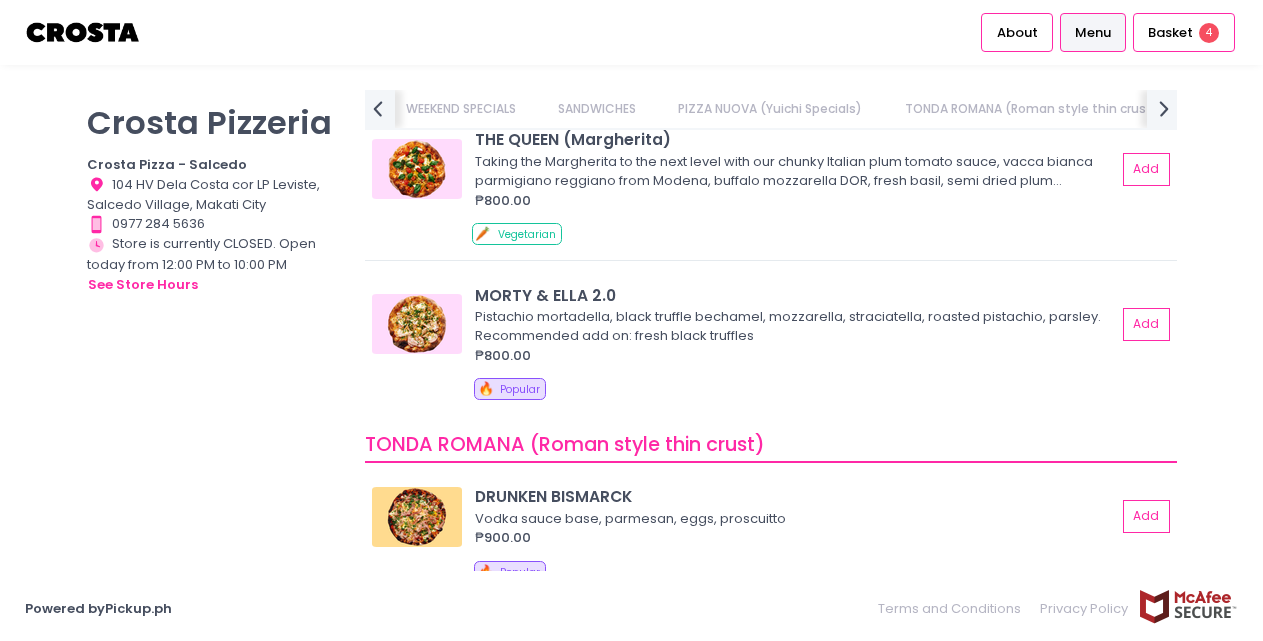 scroll, scrollTop: 736, scrollLeft: 0, axis: vertical 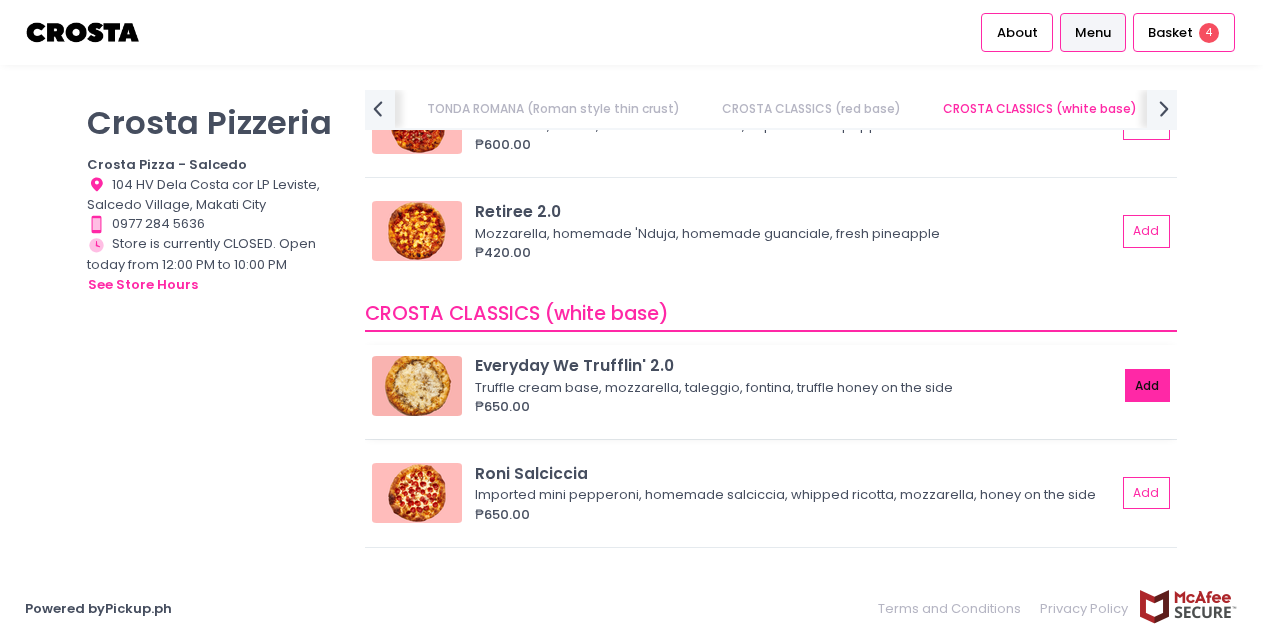 click on "Add" at bounding box center [1148, 385] 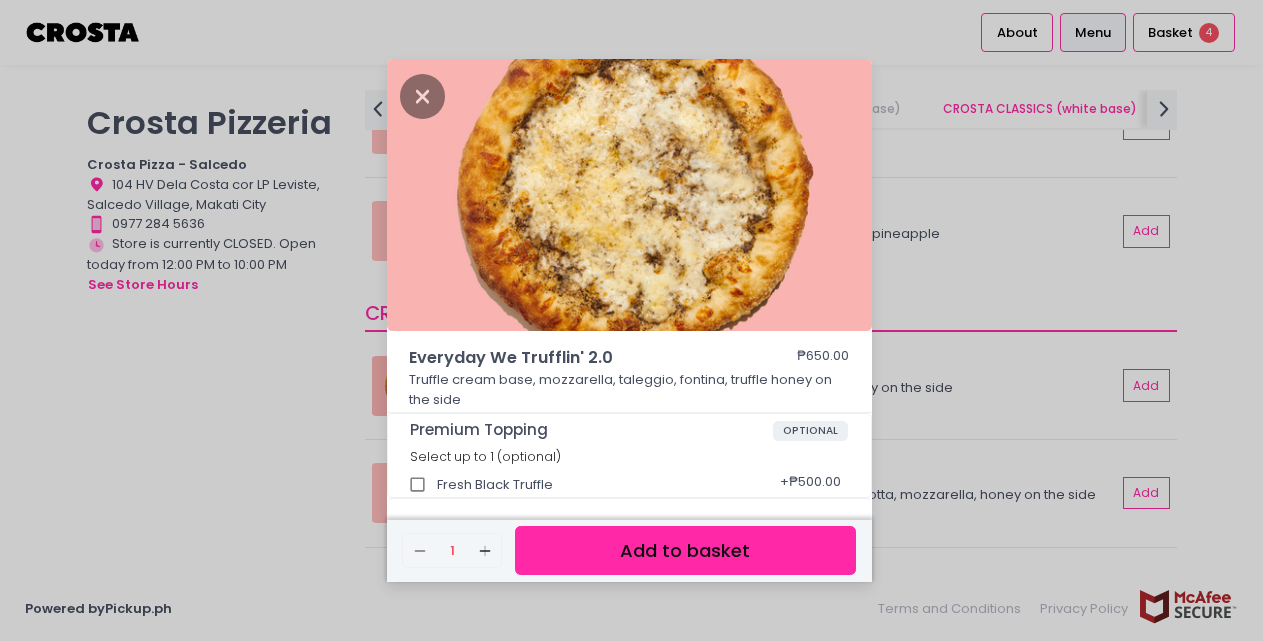 click on "Add to basket" at bounding box center (685, 550) 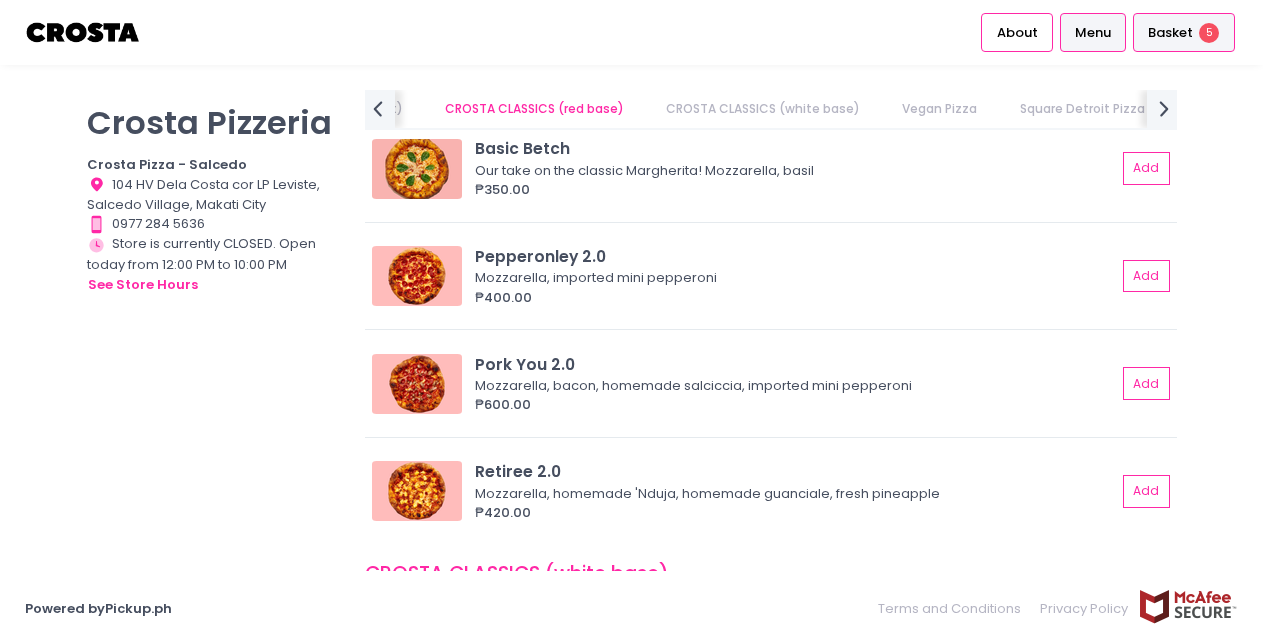 click on "5" at bounding box center (1209, 33) 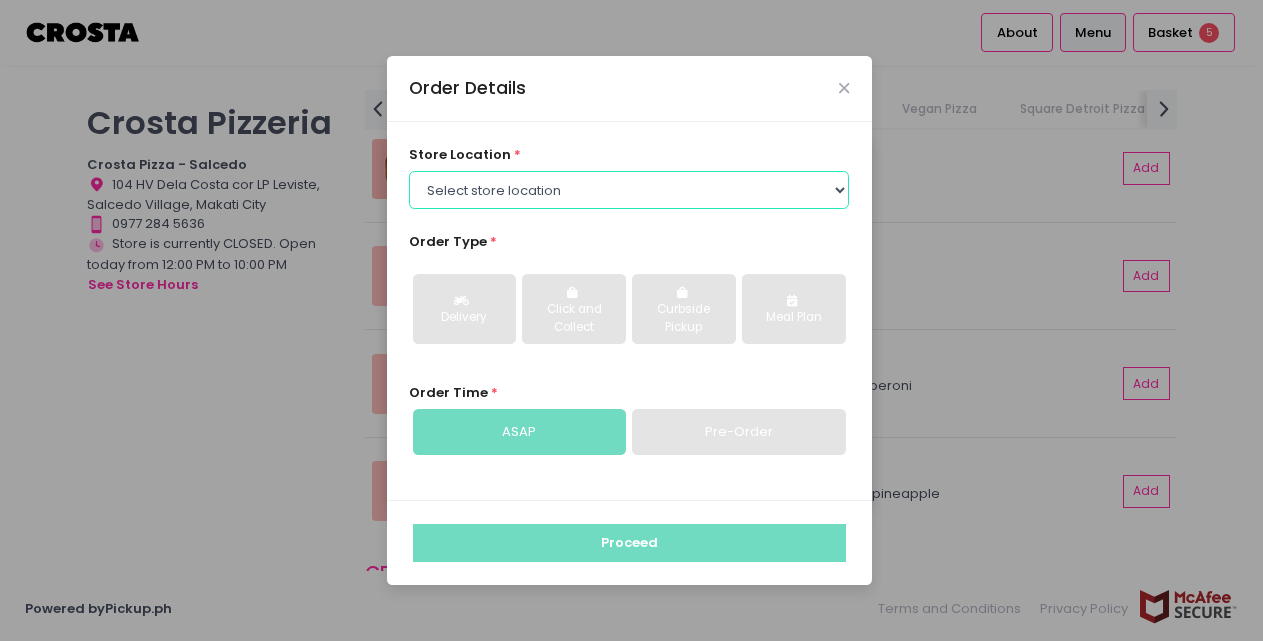 click on "Select store location Crosta Pizza - Salcedo  Crosta Pizza - San Juan" at bounding box center [629, 190] 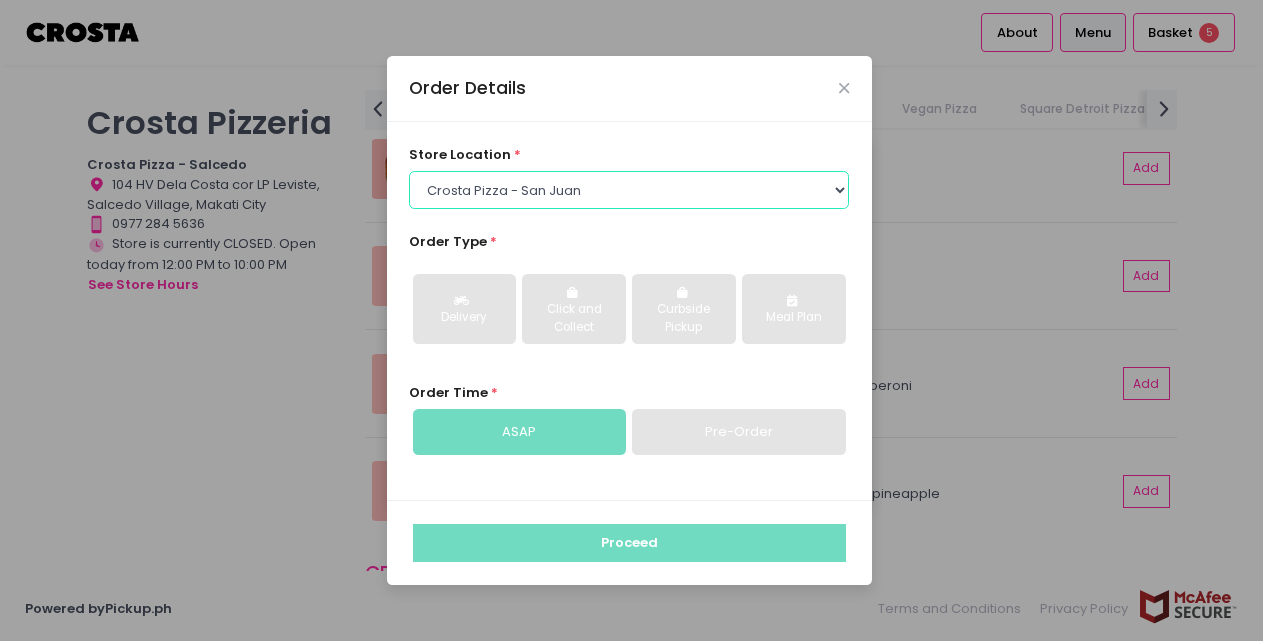 click on "Select store location Crosta Pizza - Salcedo  Crosta Pizza - San Juan" at bounding box center [629, 190] 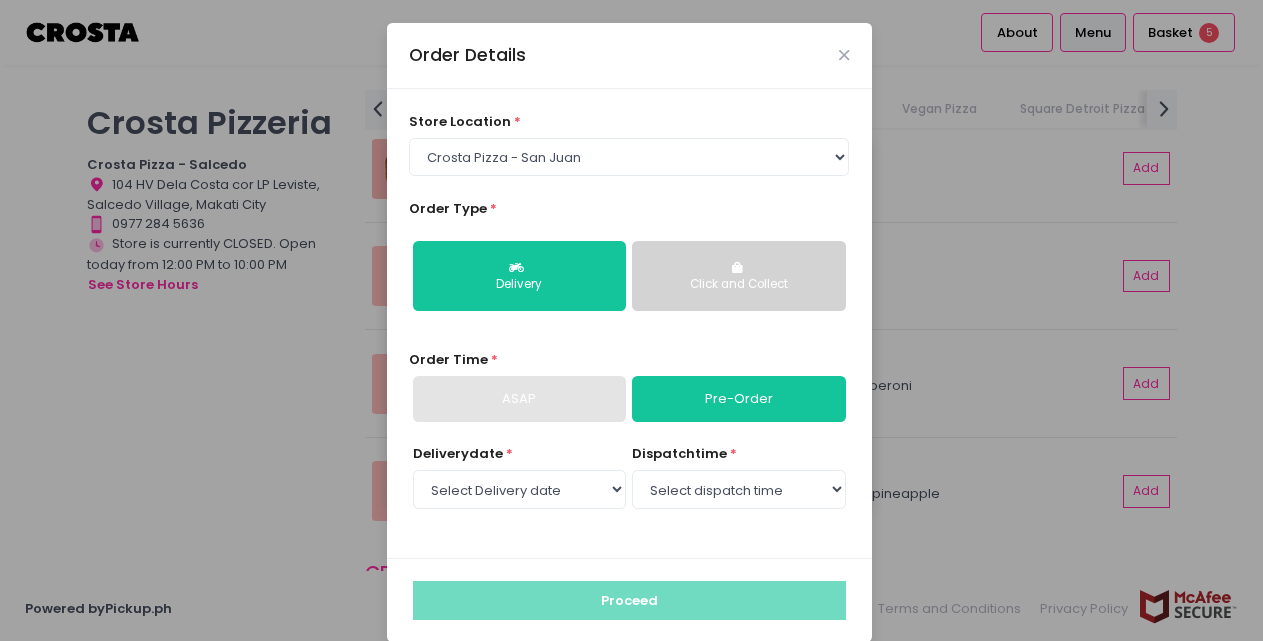 click on "Pre-Order" at bounding box center (738, 399) 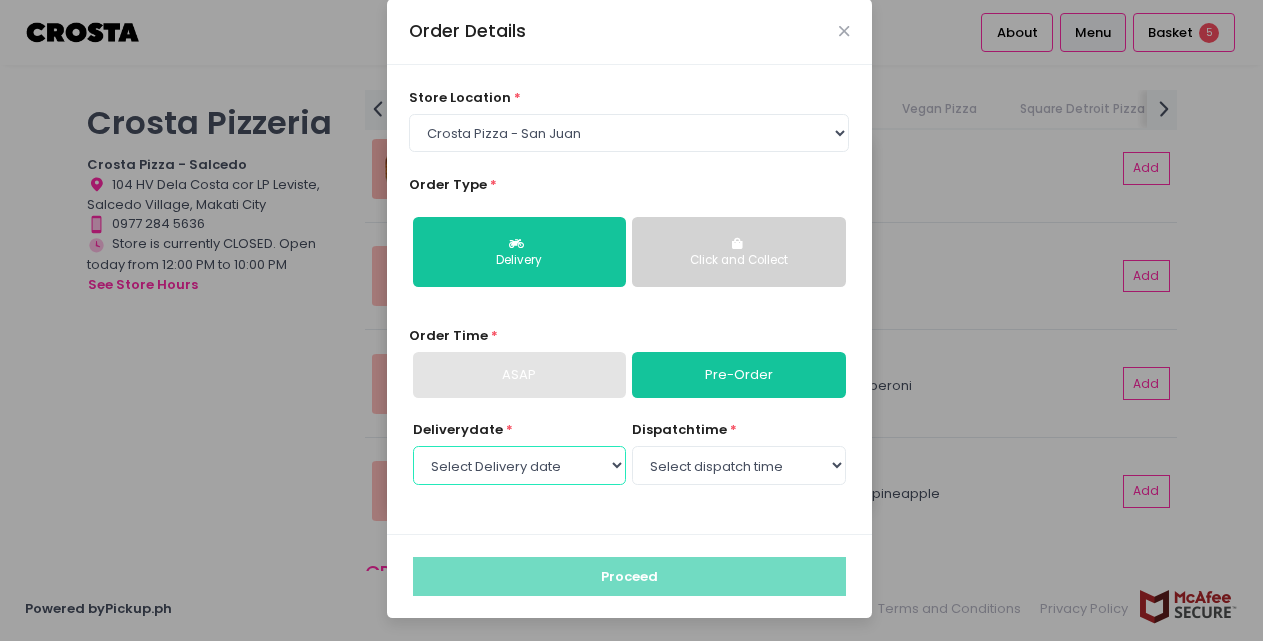 click on "Select Delivery date Saturday, Aug 9th Sunday, Aug 10th Monday, Aug 11th Tuesday, Aug 12th Wednesday, Aug 13th Thursday, Aug 14th" at bounding box center [519, 465] 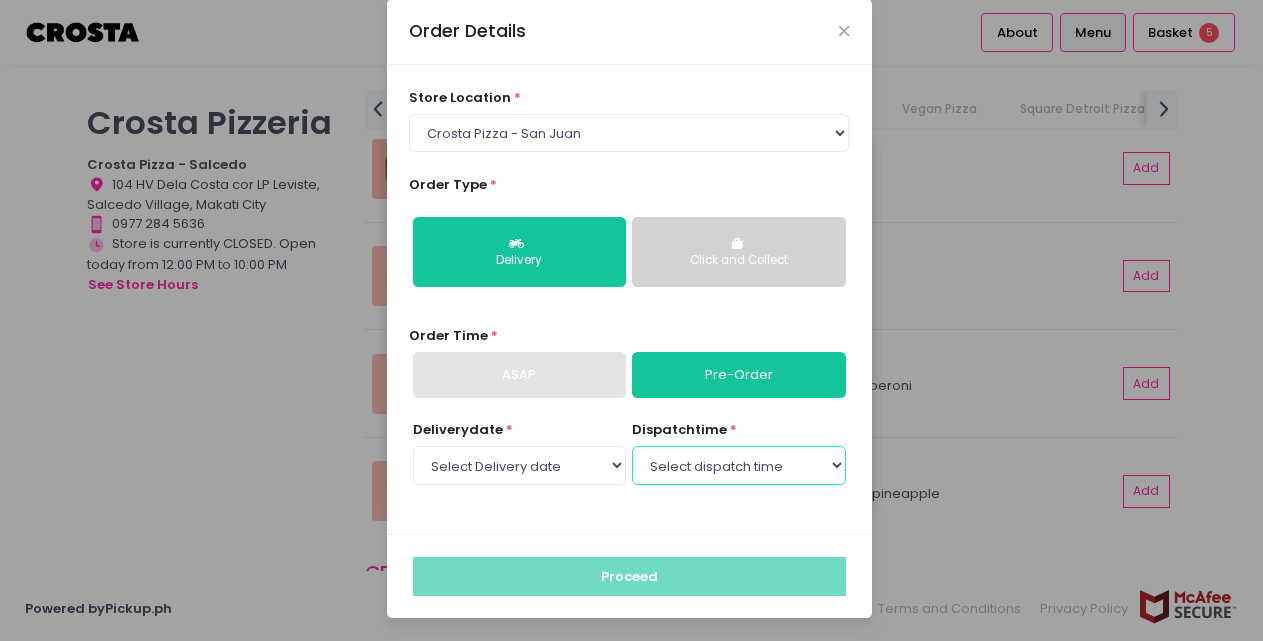 click on "Select dispatch time 12:00 PM - 12:30 PM 12:30 PM - 01:00 PM 01:00 PM - 01:30 PM 01:30 PM - 02:00 PM 02:00 PM - 02:30 PM 02:30 PM - 03:00 PM 03:00 PM - 03:30 PM 03:30 PM - 04:00 PM 04:00 PM - 04:30 PM 04:30 PM - 05:00 PM 05:00 PM - 05:30 PM 05:30 PM - 06:00 PM 06:00 PM - 06:30 PM 06:30 PM - 07:00 PM 07:00 PM - 07:30 PM 07:30 PM - 08:00 PM 08:00 PM - 08:30 PM 08:30 PM - 09:00 PM 09:00 PM - 09:30 PM 09:30 PM - 10:00 PM" at bounding box center (738, 465) 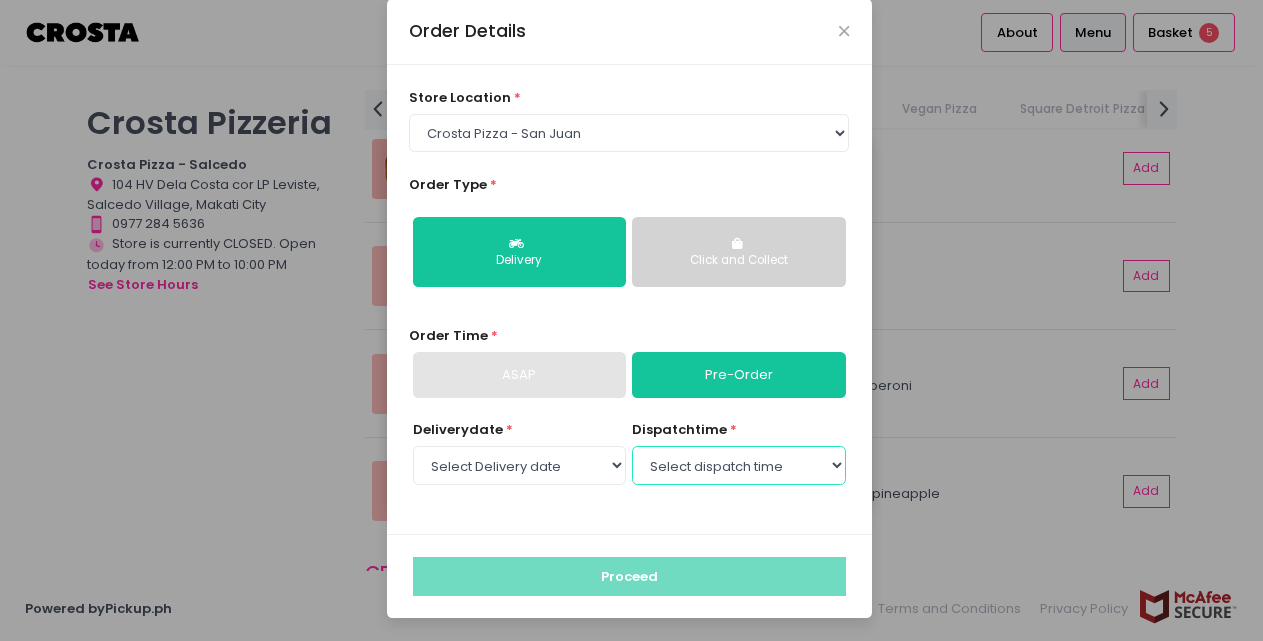 select on "17:30" 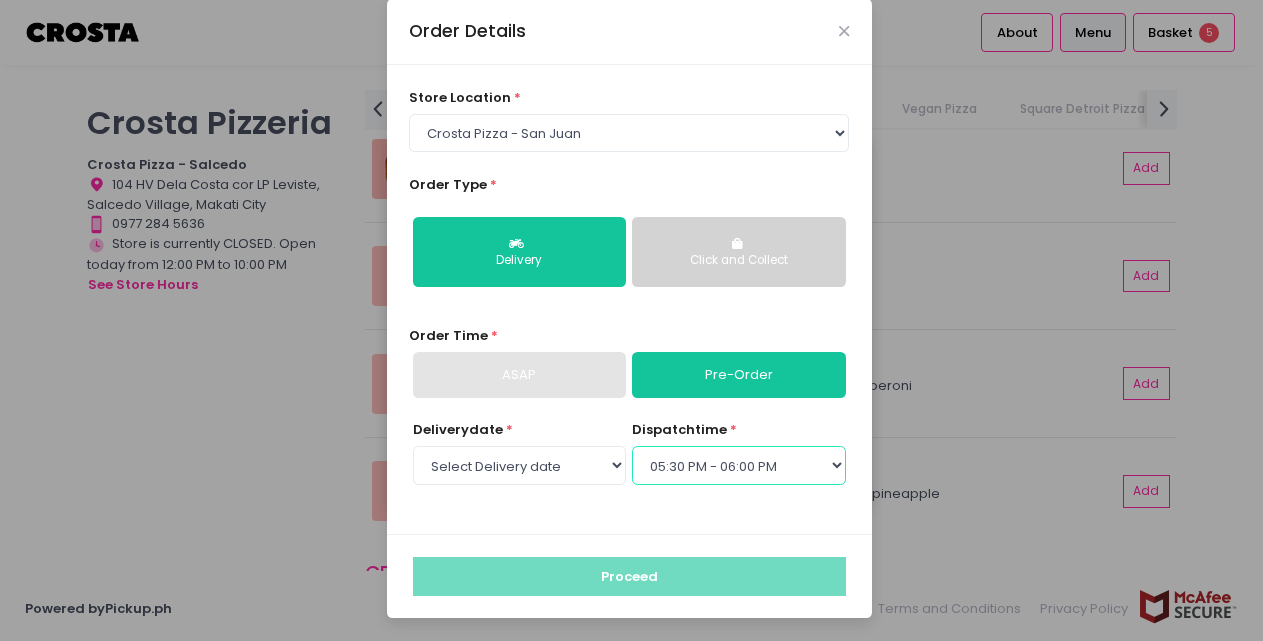 click on "Select dispatch time 12:00 PM - 12:30 PM 12:30 PM - 01:00 PM 01:00 PM - 01:30 PM 01:30 PM - 02:00 PM 02:00 PM - 02:30 PM 02:30 PM - 03:00 PM 03:00 PM - 03:30 PM 03:30 PM - 04:00 PM 04:00 PM - 04:30 PM 04:30 PM - 05:00 PM 05:00 PM - 05:30 PM 05:30 PM - 06:00 PM 06:00 PM - 06:30 PM 06:30 PM - 07:00 PM 07:00 PM - 07:30 PM 07:30 PM - 08:00 PM 08:00 PM - 08:30 PM 08:30 PM - 09:00 PM 09:00 PM - 09:30 PM 09:30 PM - 10:00 PM" at bounding box center (738, 465) 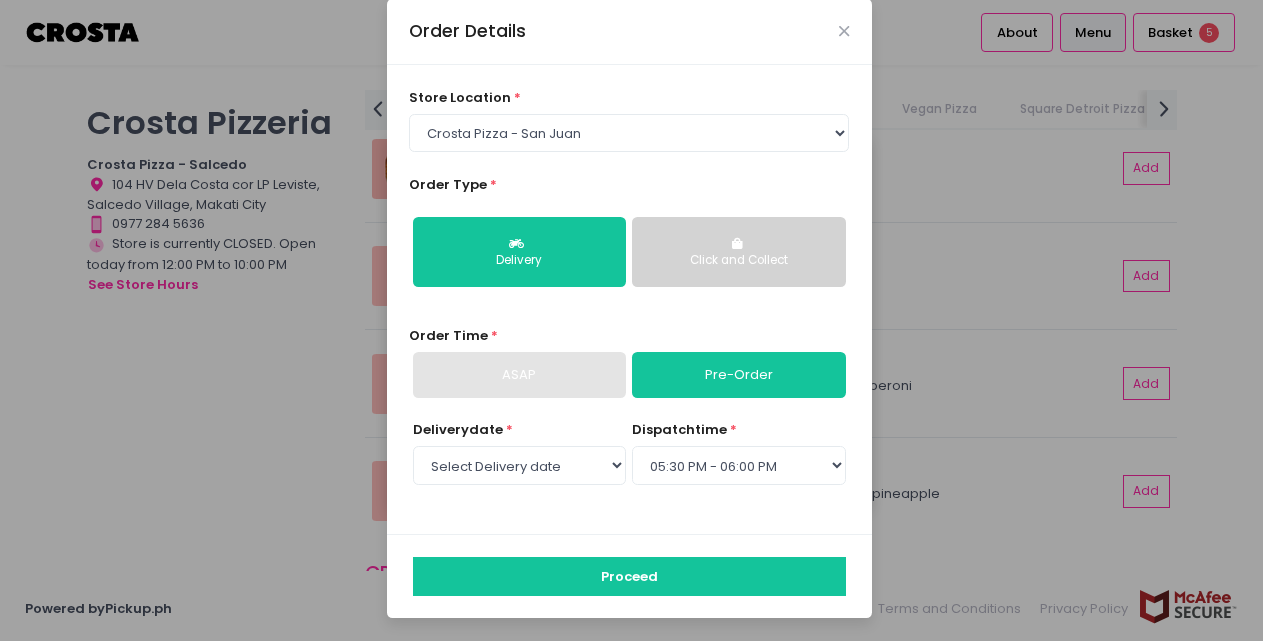 click on "Proceed" at bounding box center (629, 576) 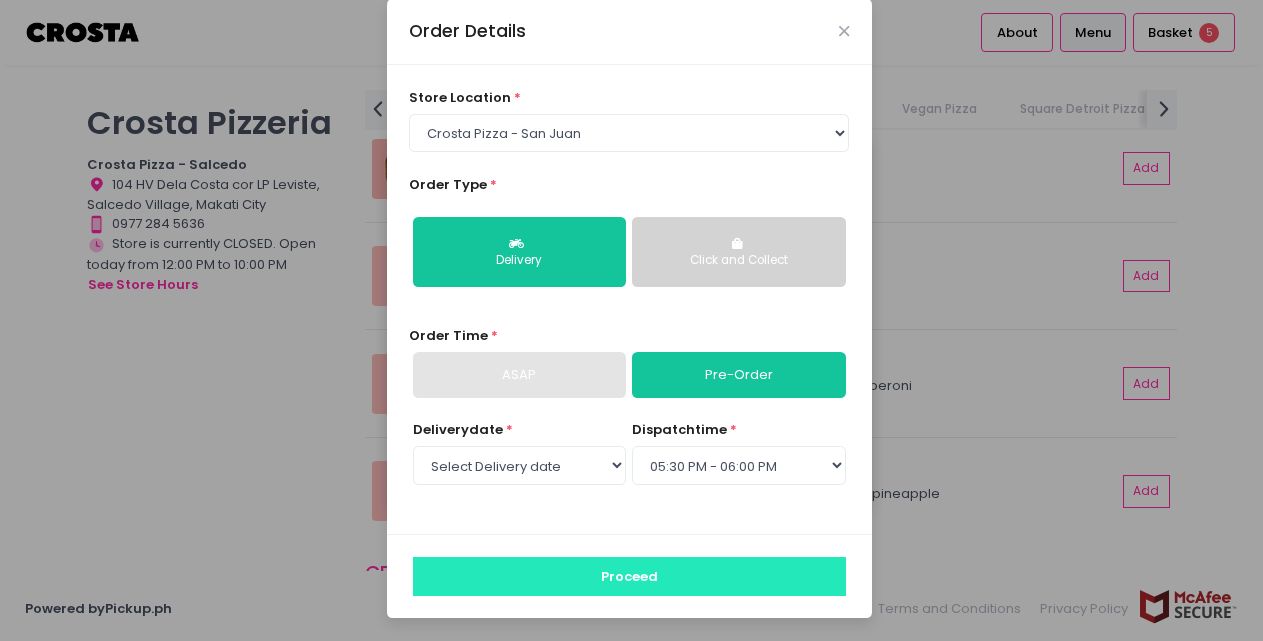 click on "Proceed" at bounding box center [629, 576] 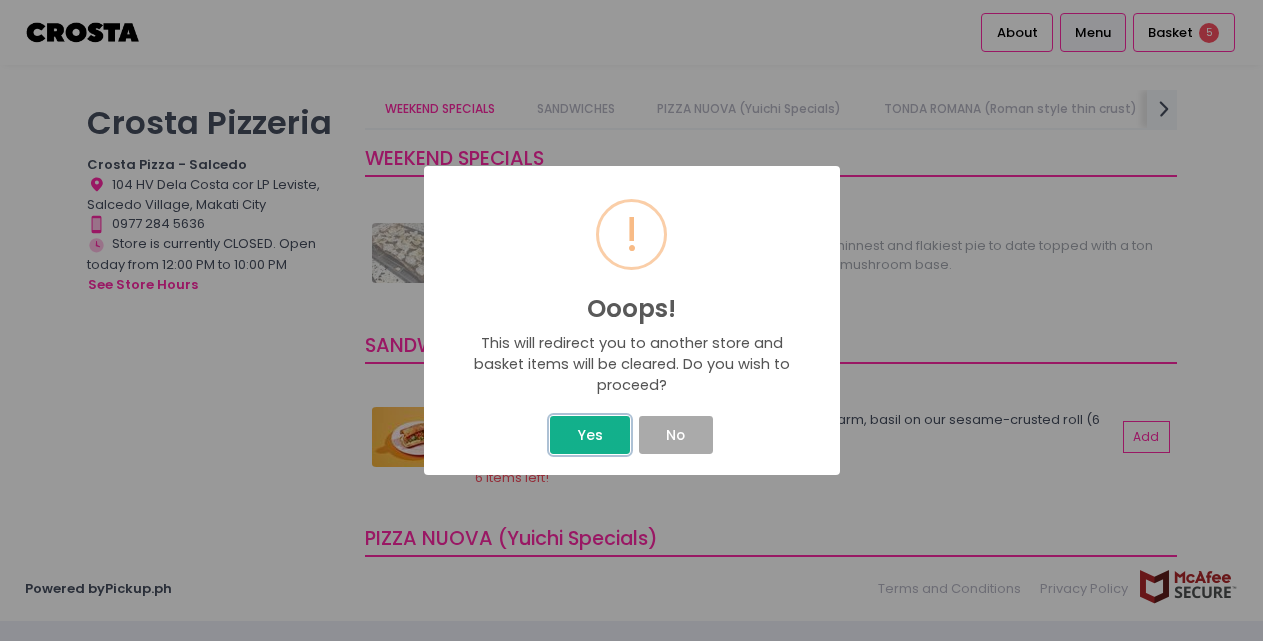 click on "Yes" at bounding box center (590, 435) 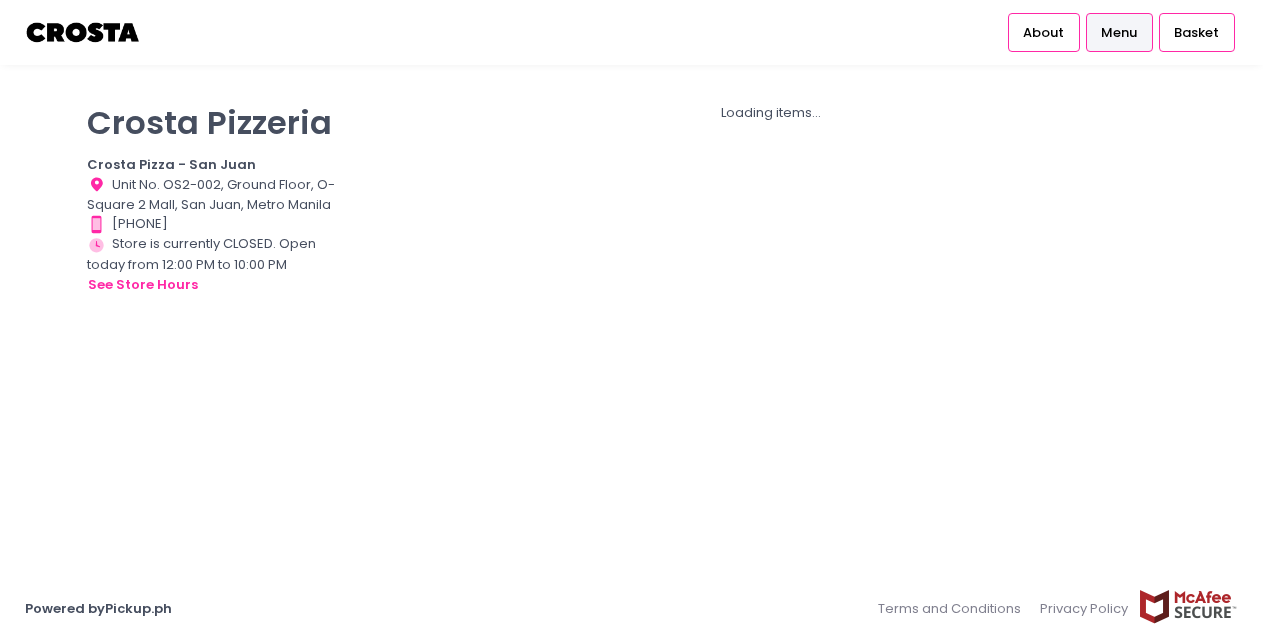 scroll, scrollTop: 0, scrollLeft: 0, axis: both 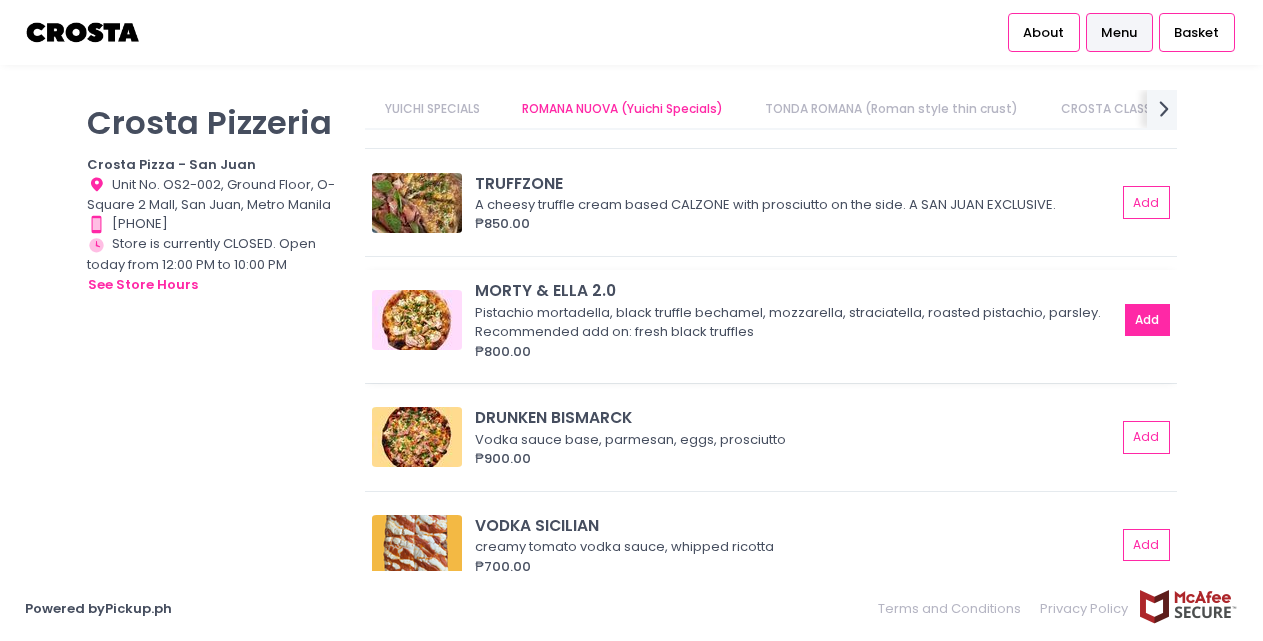 click on "Add" at bounding box center [1148, 320] 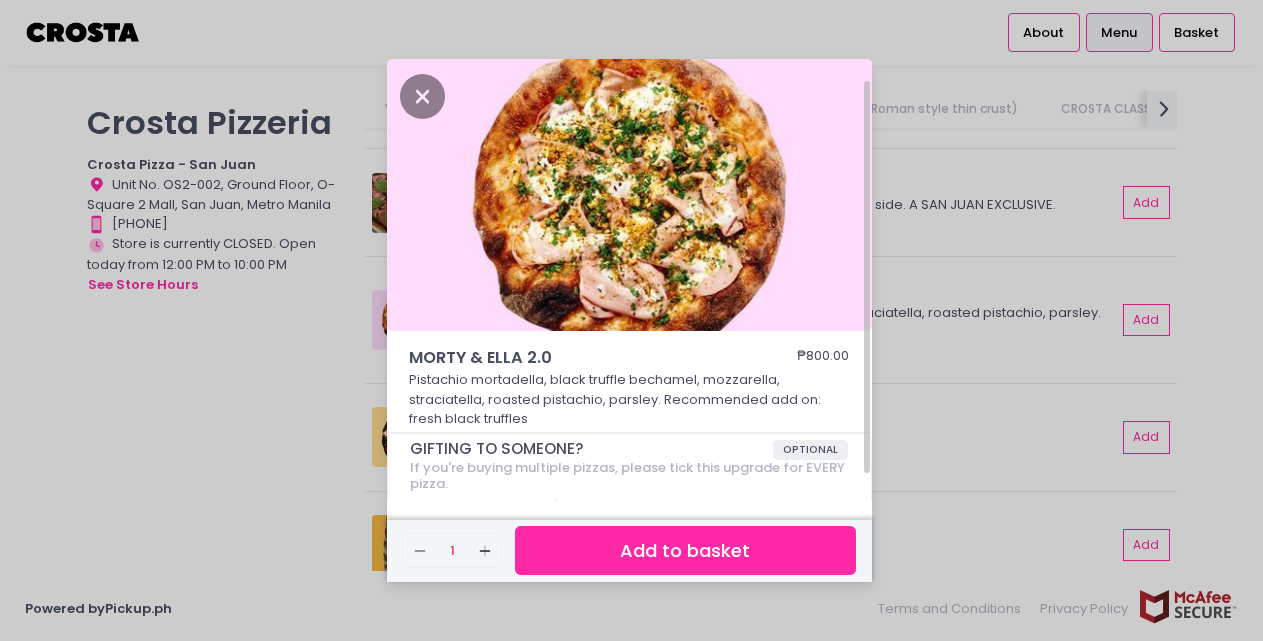 scroll, scrollTop: 53, scrollLeft: 0, axis: vertical 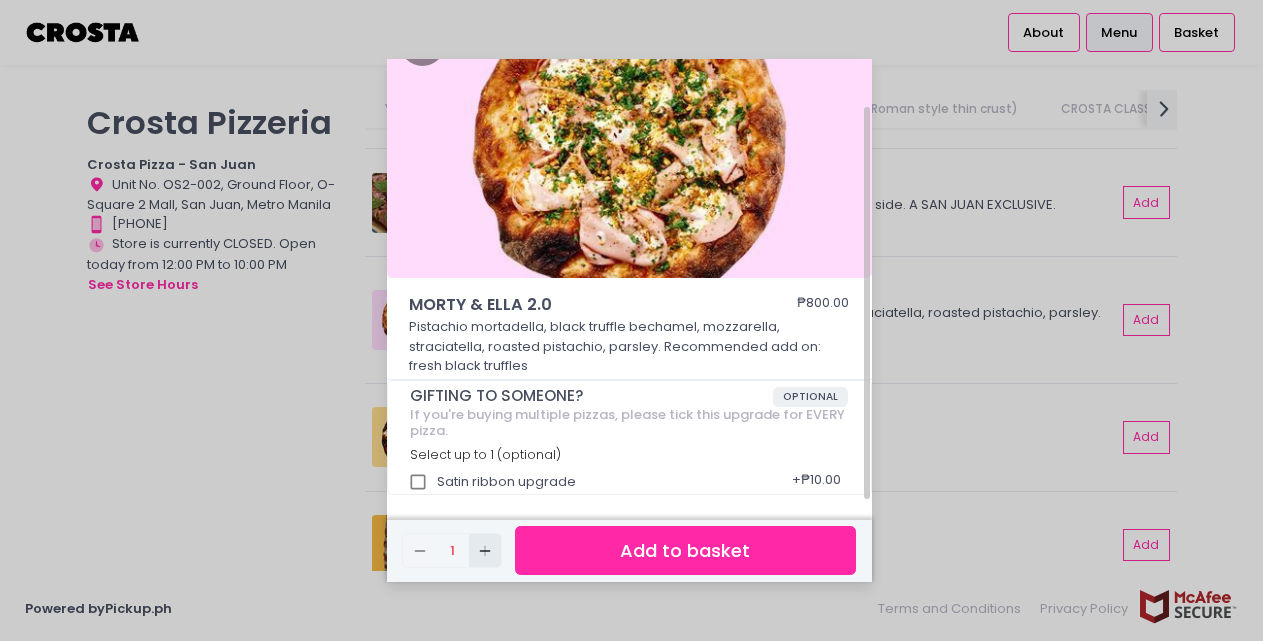 click on "Add Created with Sketch." 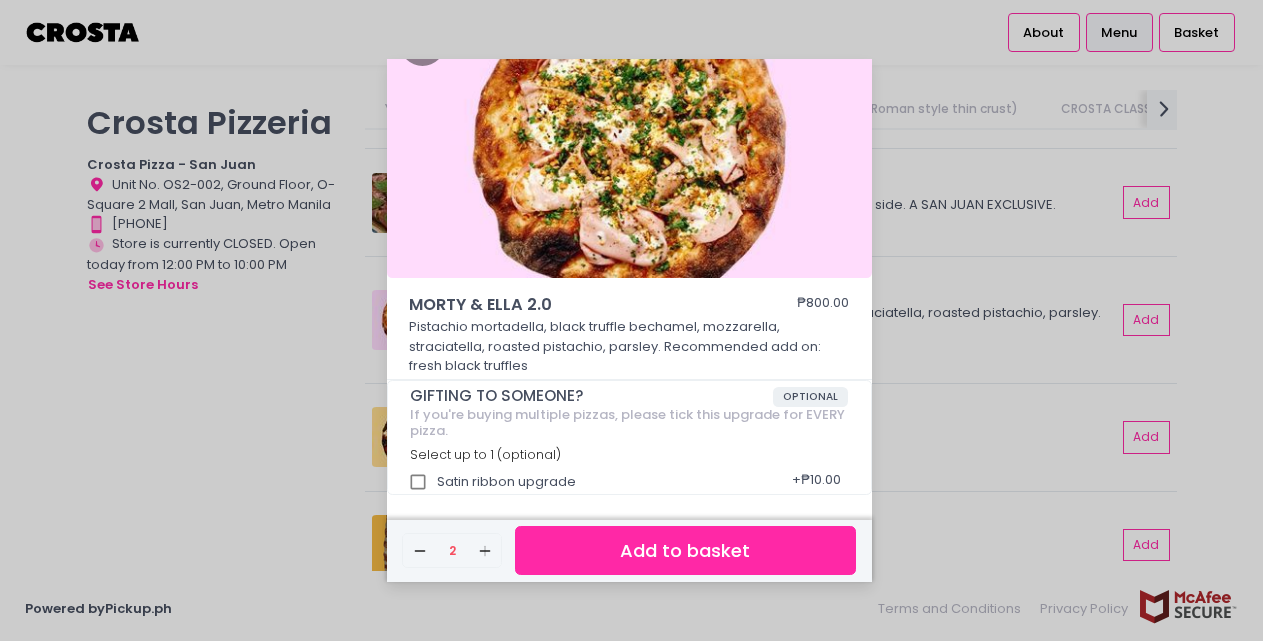 click on "Add to basket" at bounding box center (685, 550) 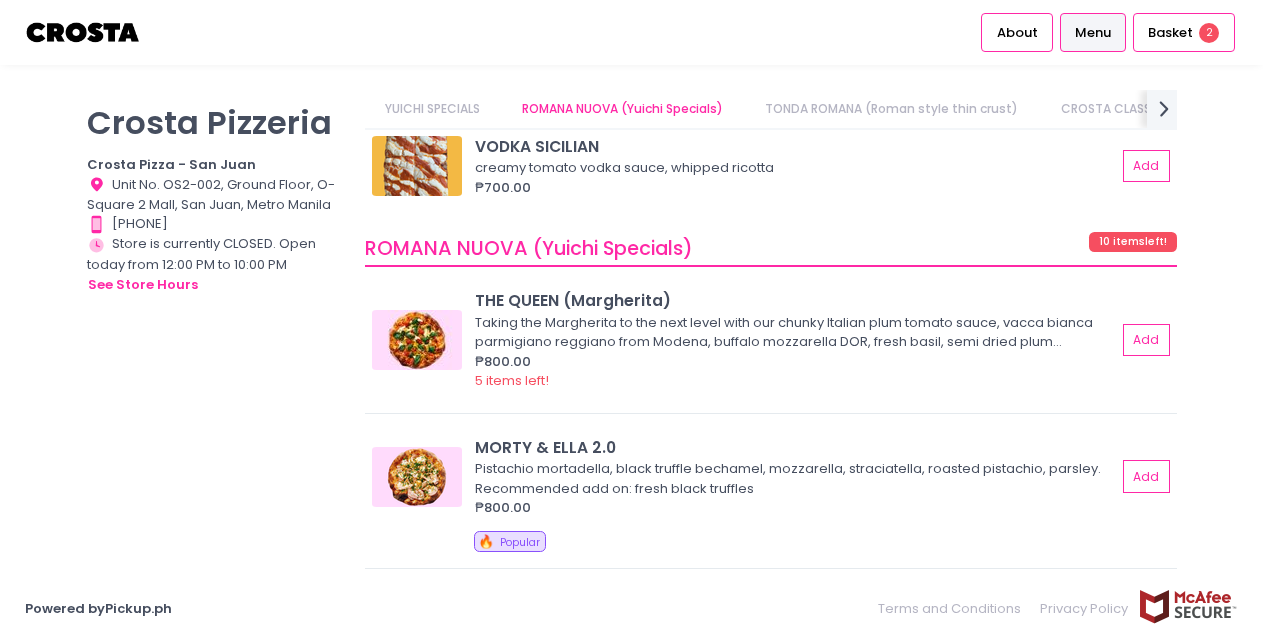scroll, scrollTop: 703, scrollLeft: 0, axis: vertical 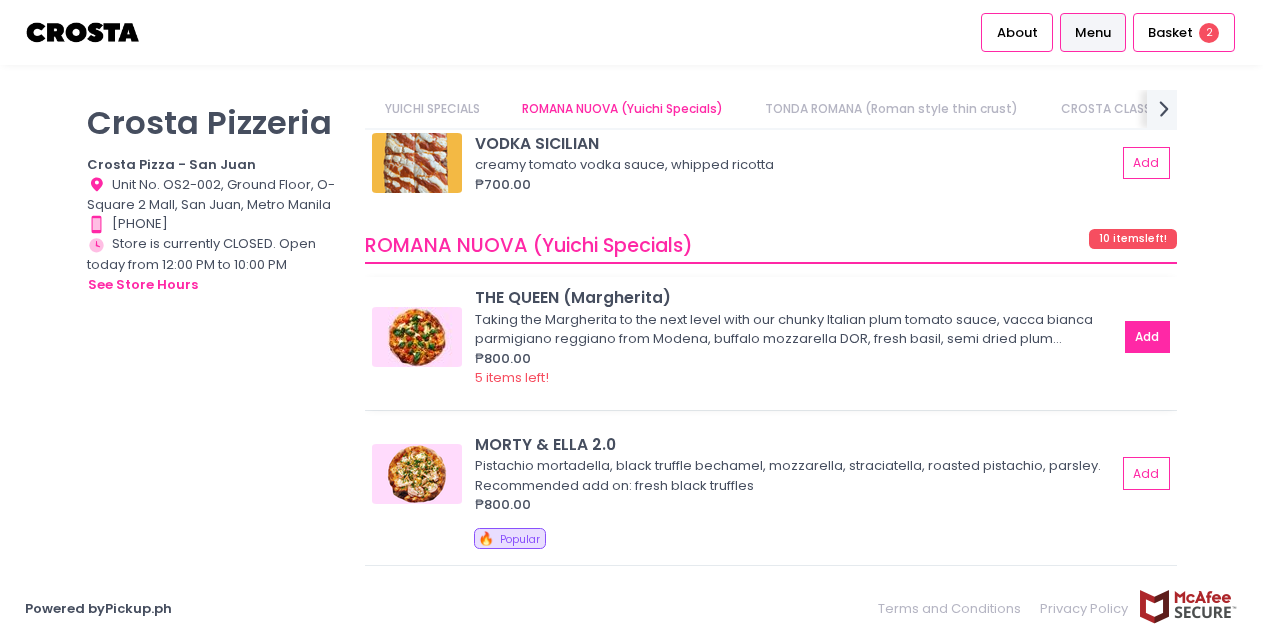 click on "Add" at bounding box center (1148, 337) 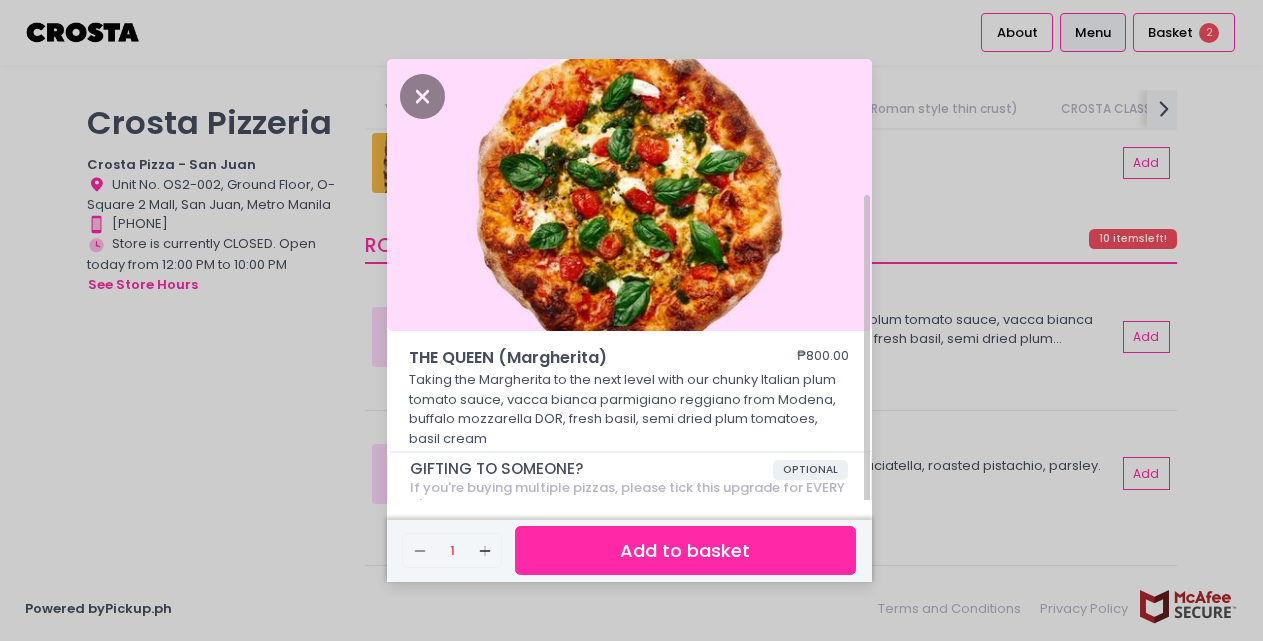 scroll, scrollTop: 73, scrollLeft: 0, axis: vertical 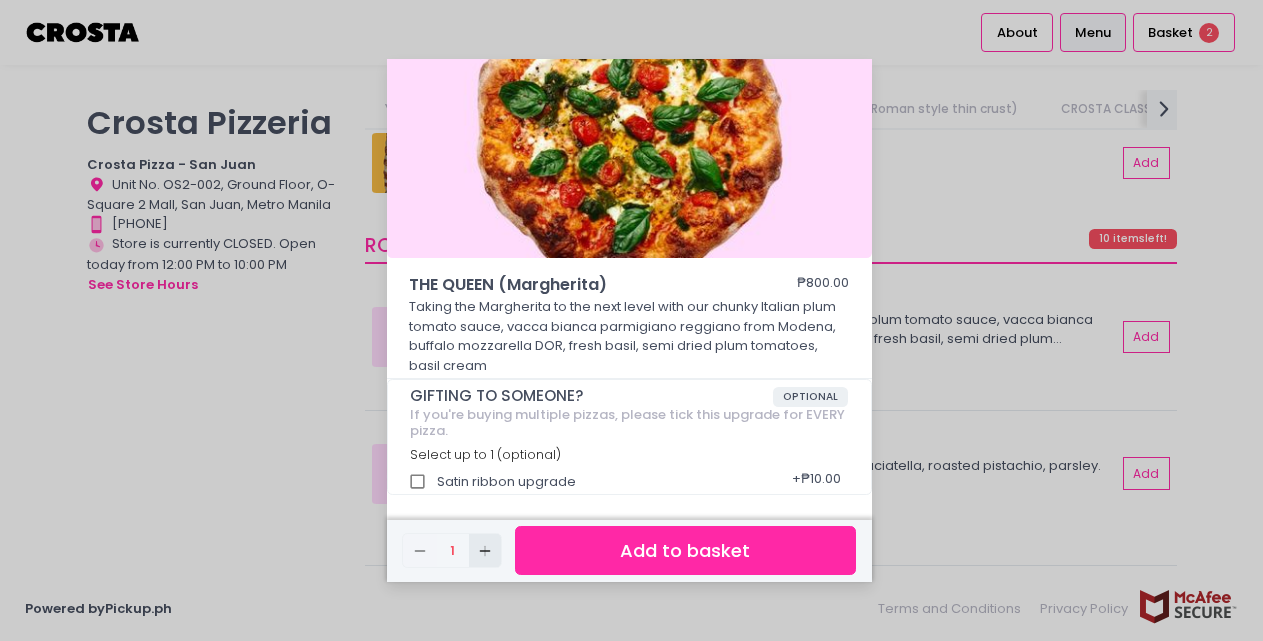 click on "Add Created with Sketch." 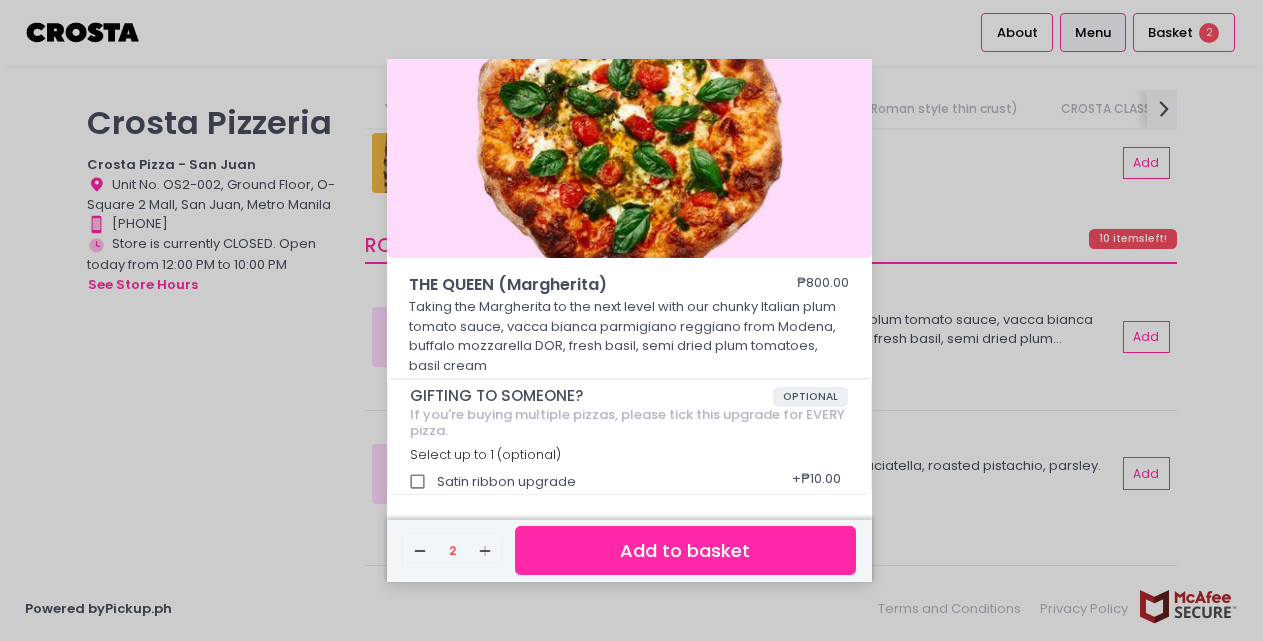 click on "Add to basket" at bounding box center [685, 550] 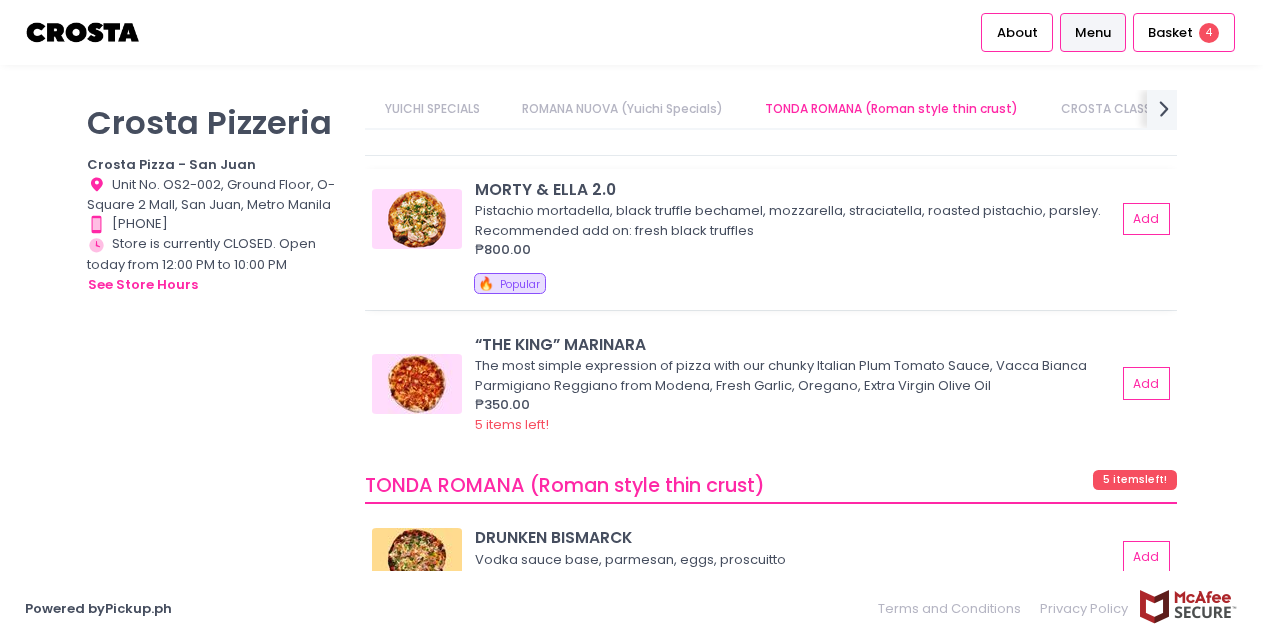 scroll, scrollTop: 1105, scrollLeft: 0, axis: vertical 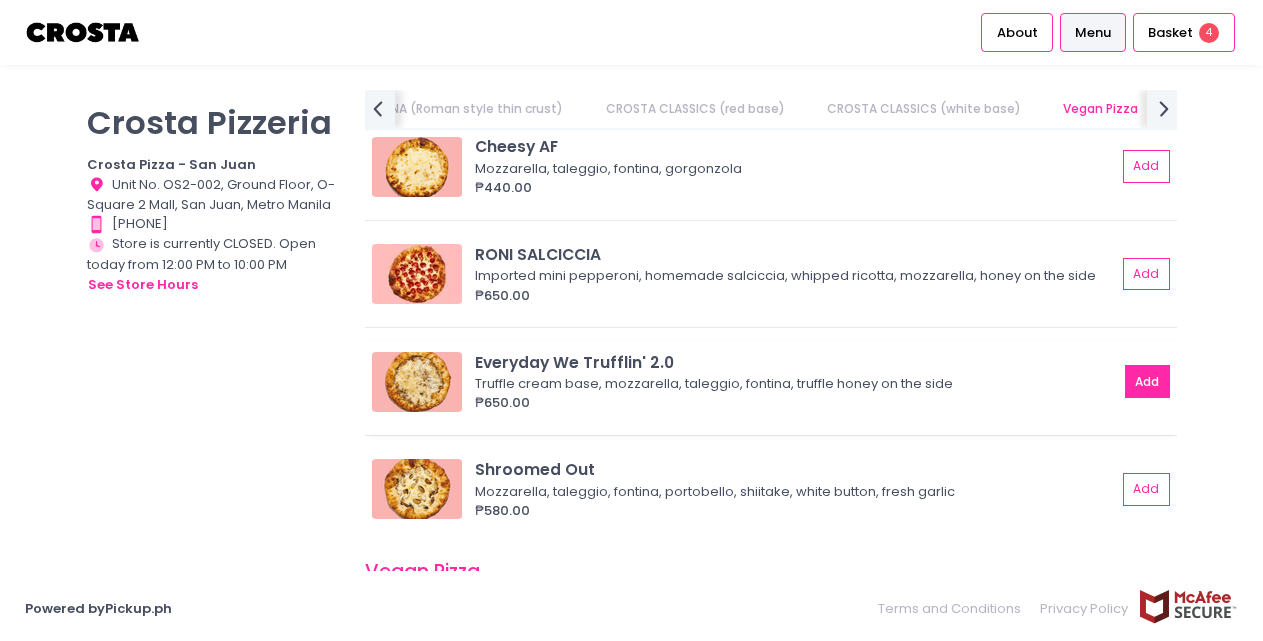 click on "Add" at bounding box center [1148, 381] 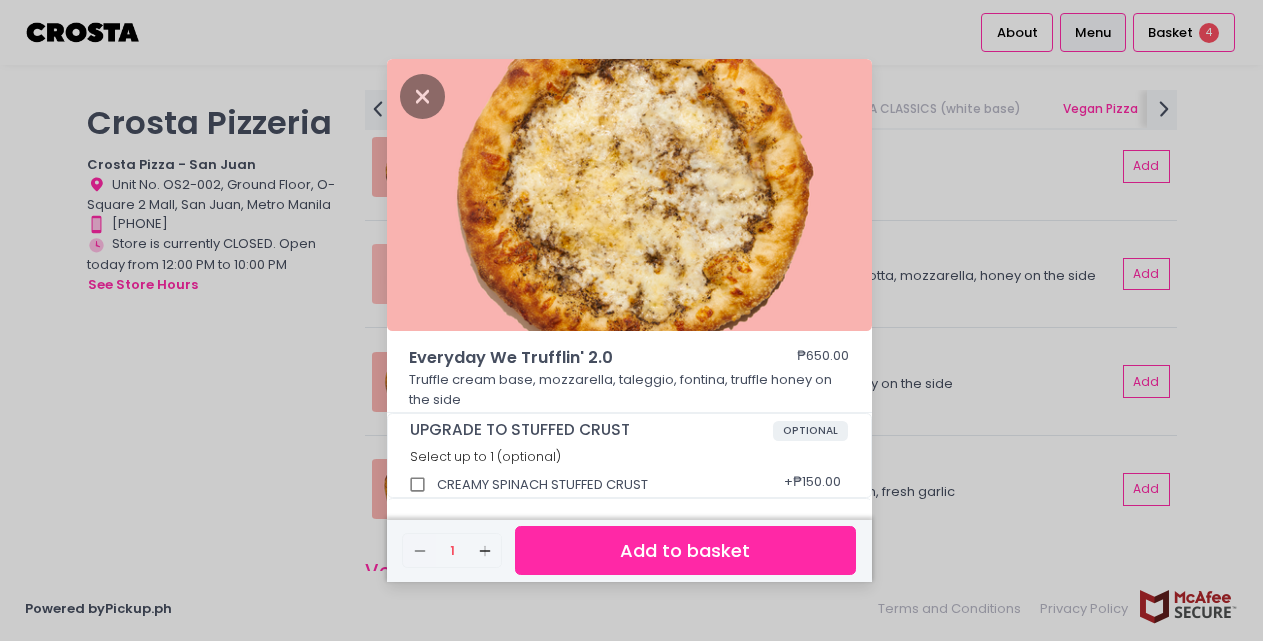 click on "Add to basket" at bounding box center (685, 550) 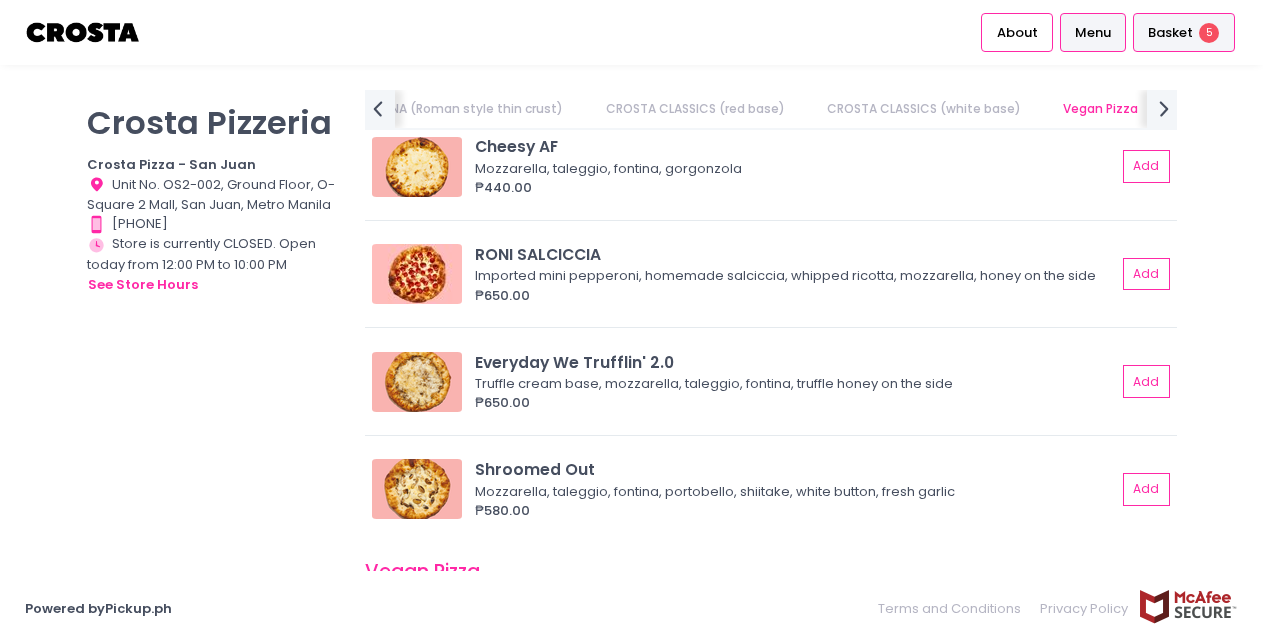 click on "5" at bounding box center (1209, 33) 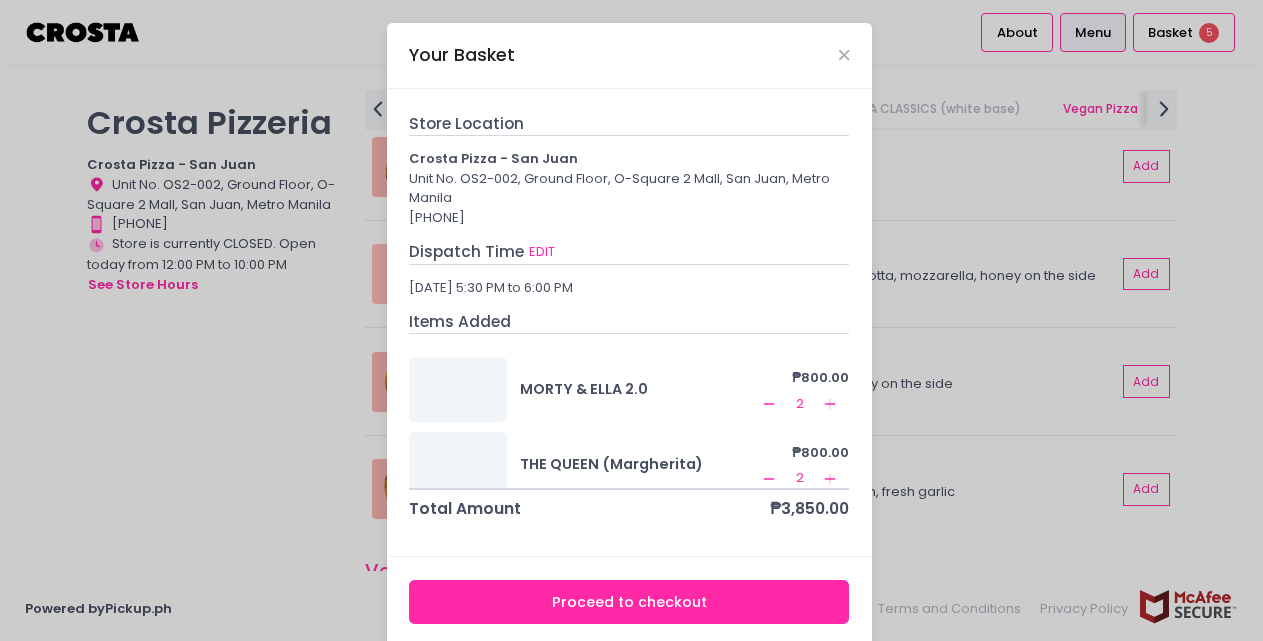 scroll, scrollTop: 29, scrollLeft: 0, axis: vertical 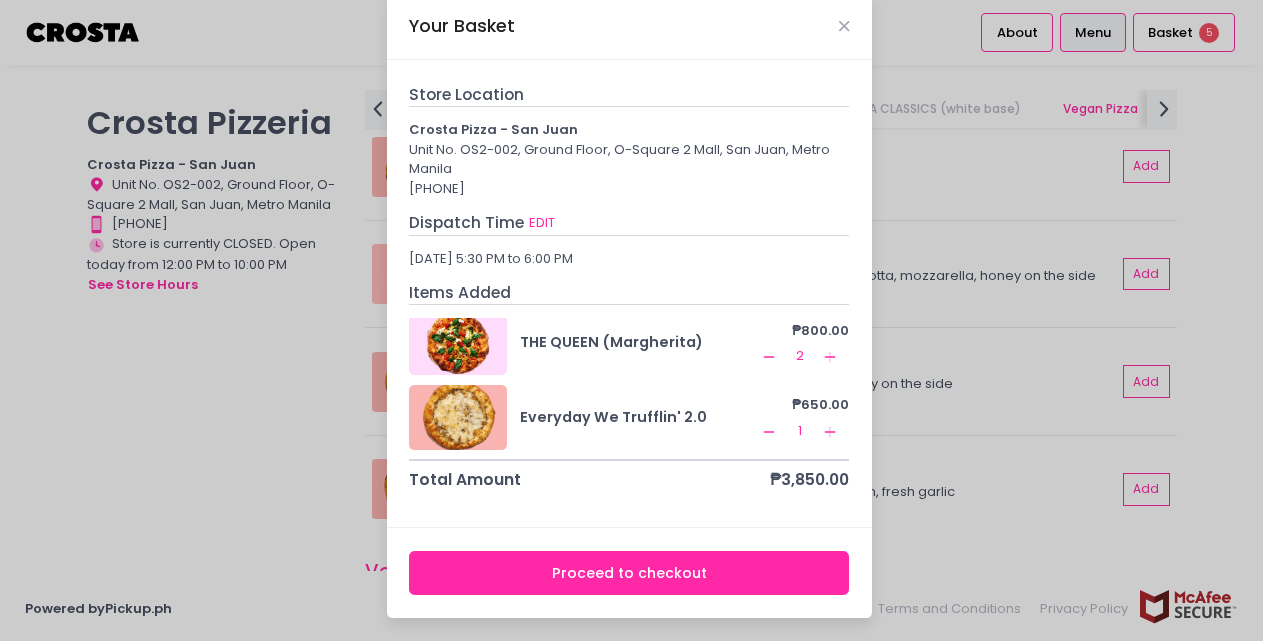 click on "Proceed to checkout" at bounding box center (629, 573) 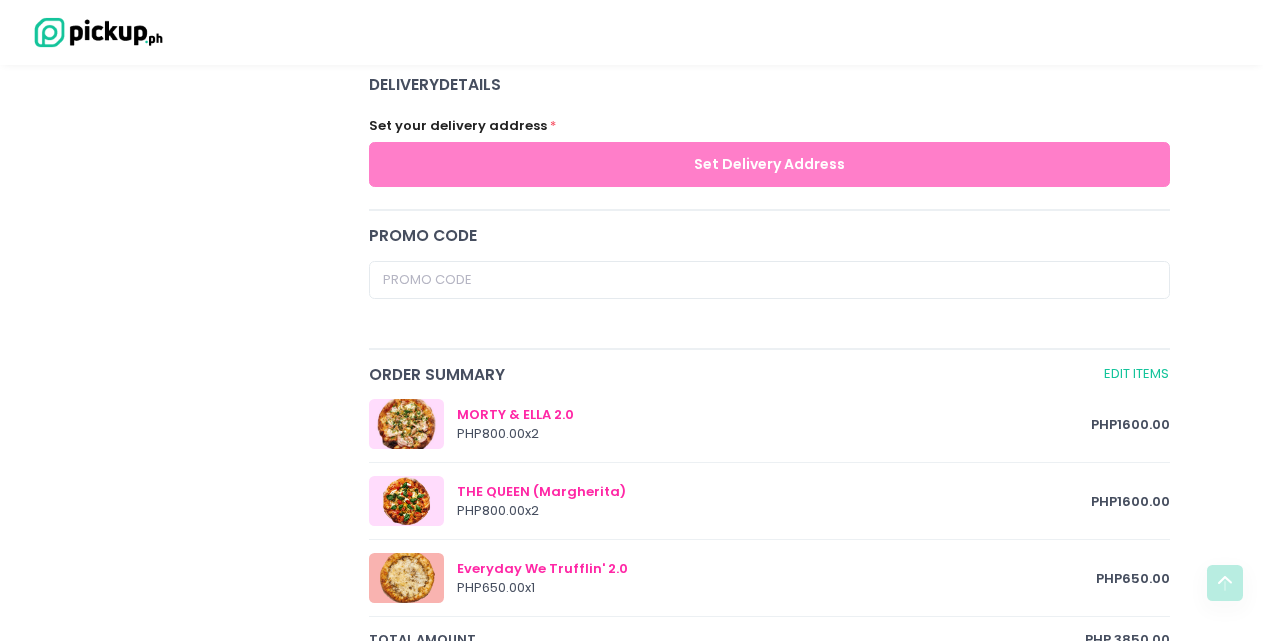 scroll, scrollTop: 728, scrollLeft: 0, axis: vertical 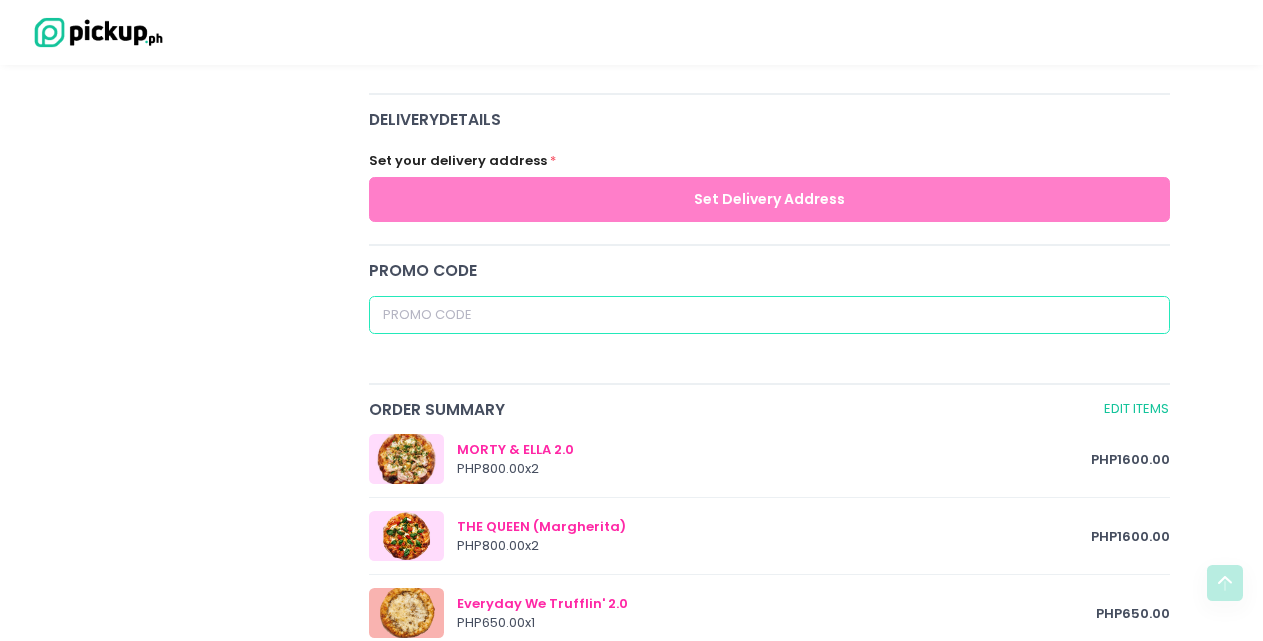 click at bounding box center (770, 315) 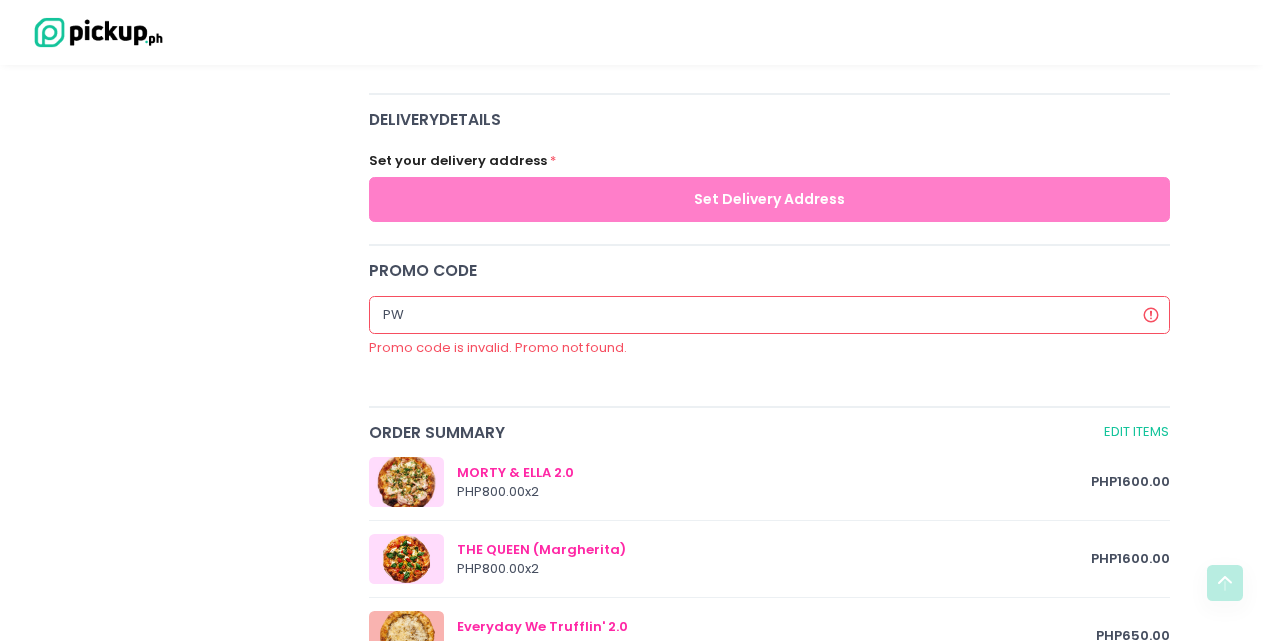 type on "P" 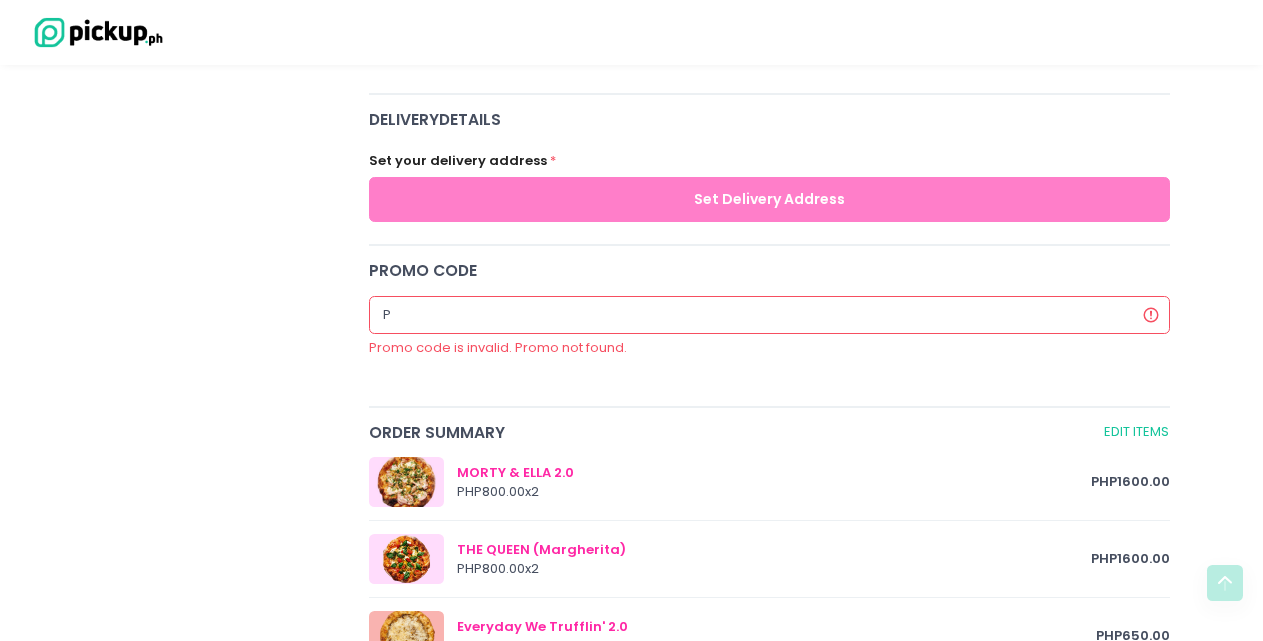 type 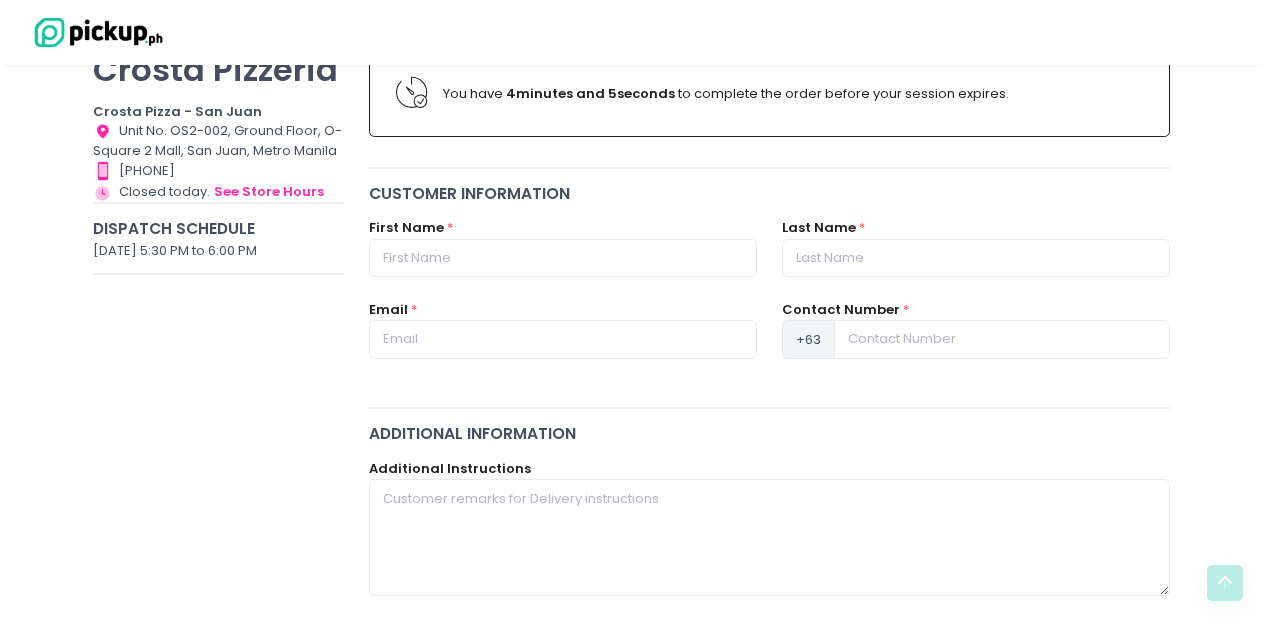 scroll, scrollTop: 0, scrollLeft: 0, axis: both 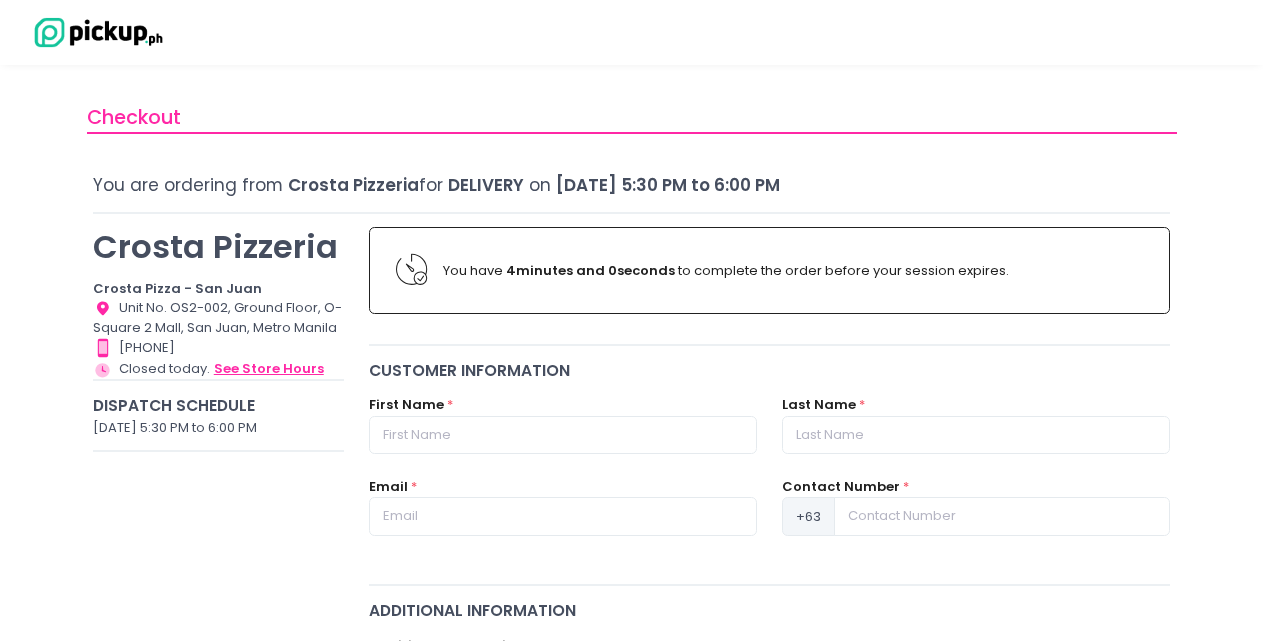 click on "see store hours" at bounding box center [269, 369] 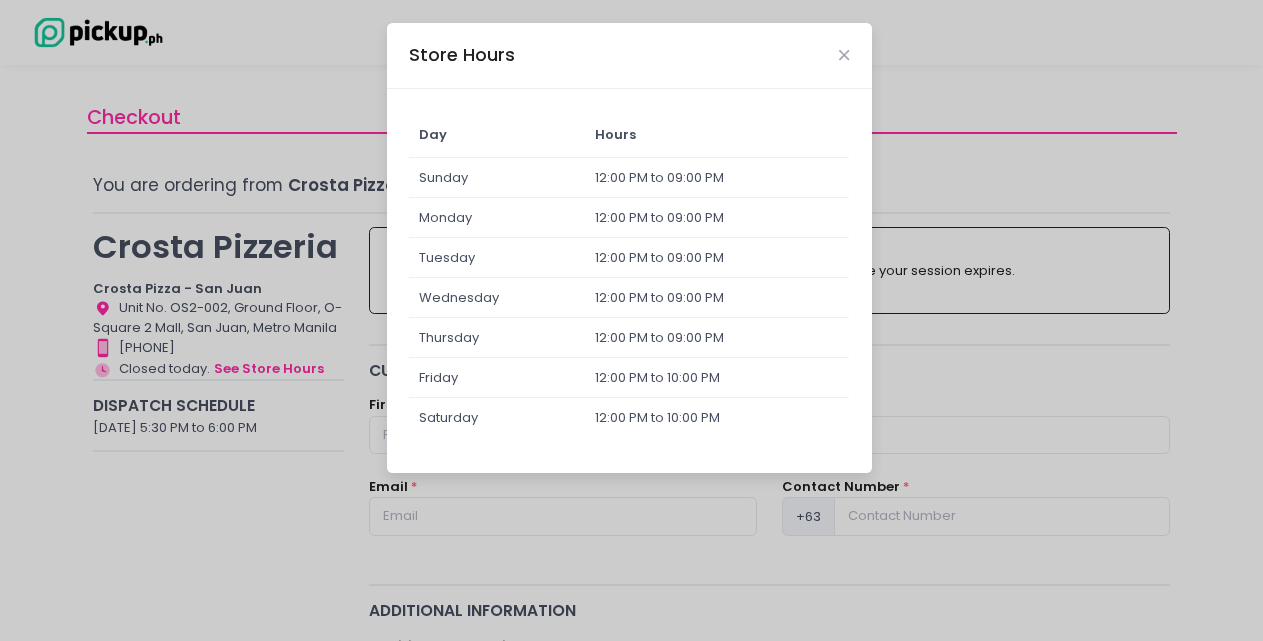 click on "Store Hours Day Hours Sunday 12:00 PM to 09:00 PM Monday 12:00 PM to 09:00 PM Tuesday 12:00 PM to 09:00 PM Wednesday 12:00 PM to 09:00 PM Thursday 12:00 PM to 09:00 PM Friday 12:00 PM to 10:00 PM Saturday 12:00 PM to 10:00 PM" at bounding box center (631, 320) 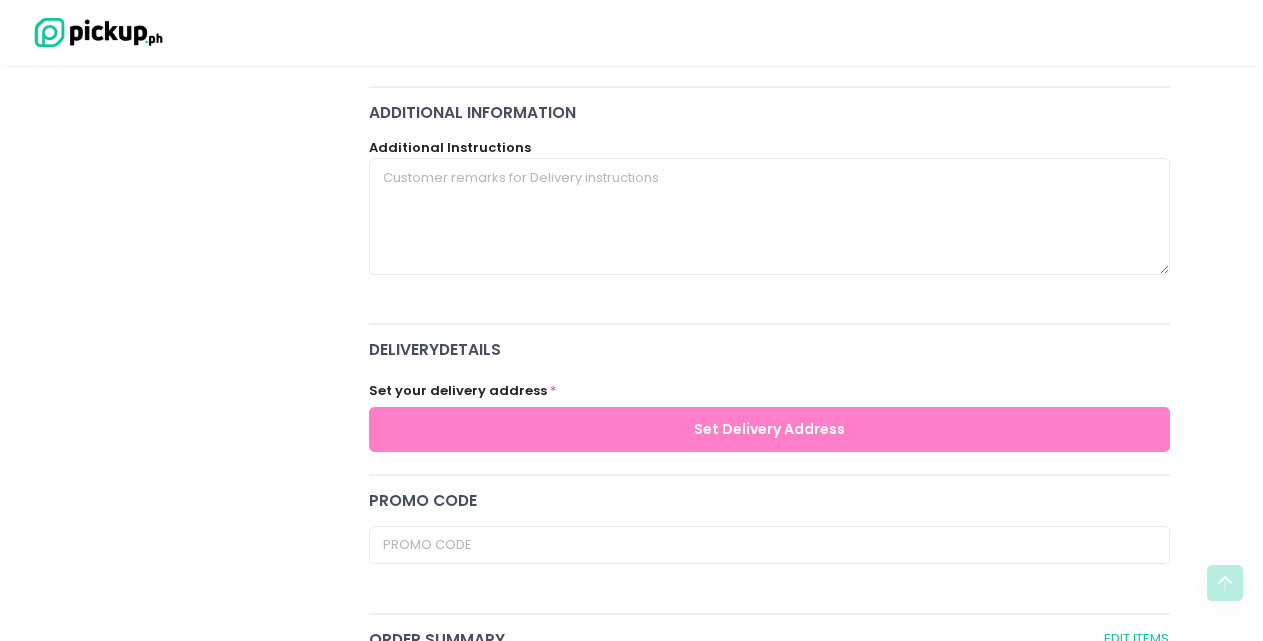 scroll, scrollTop: 0, scrollLeft: 0, axis: both 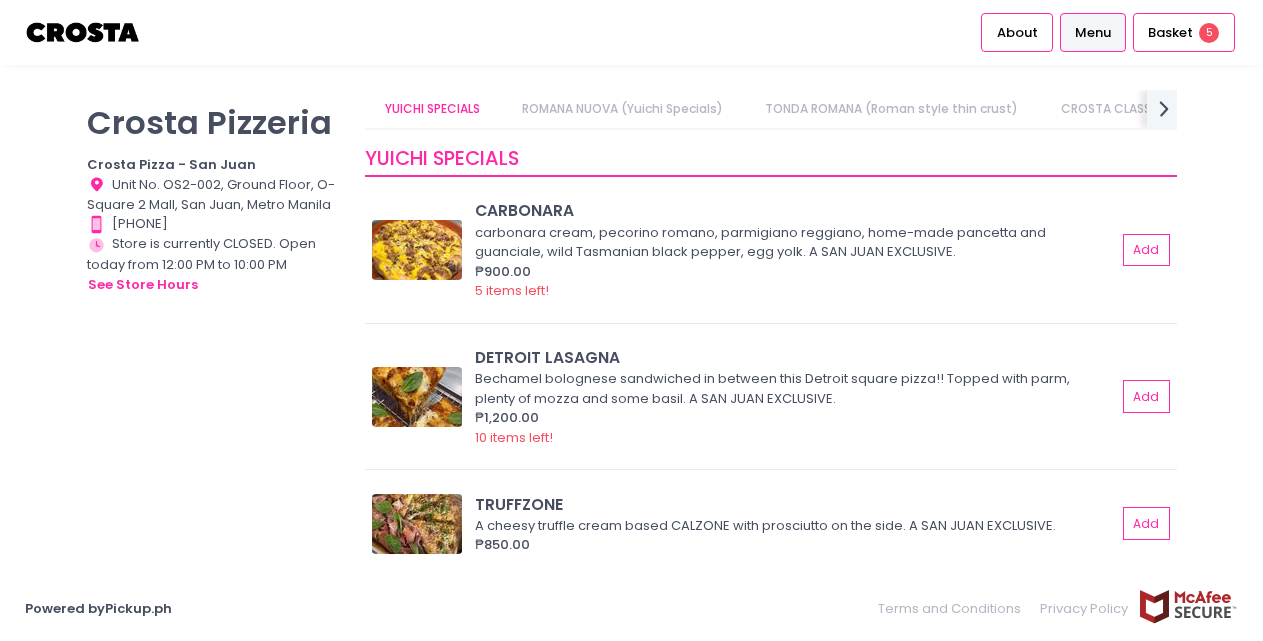 drag, startPoint x: 191, startPoint y: 228, endPoint x: 115, endPoint y: 229, distance: 76.00658 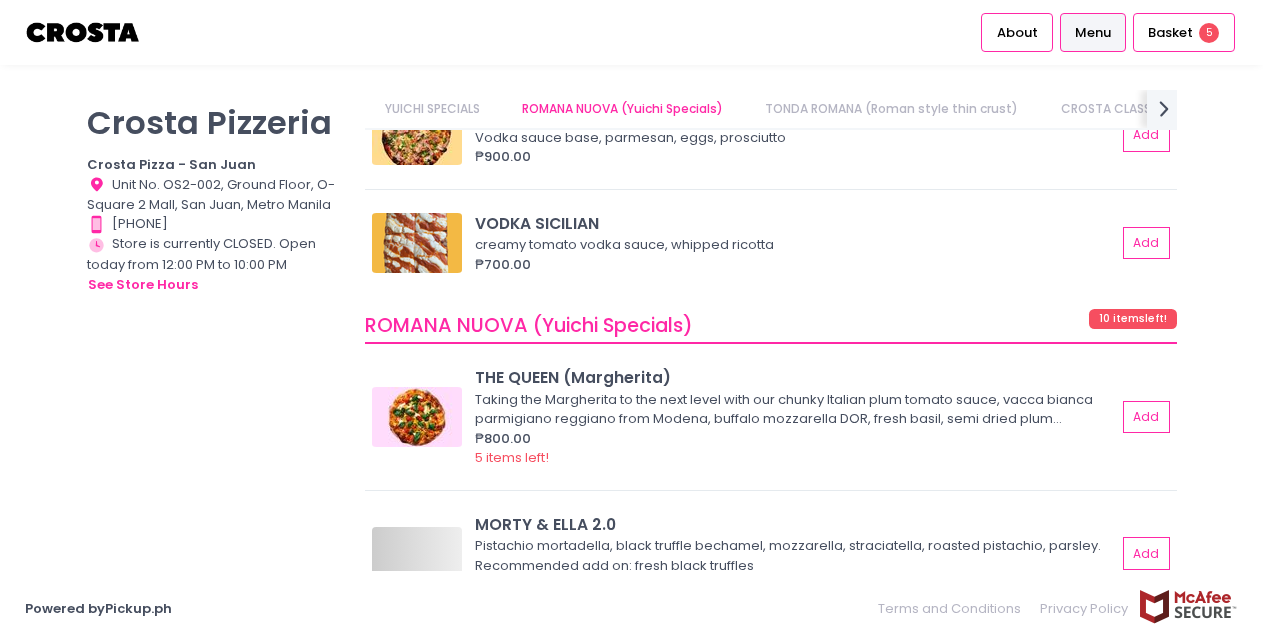 scroll, scrollTop: 1097, scrollLeft: 0, axis: vertical 